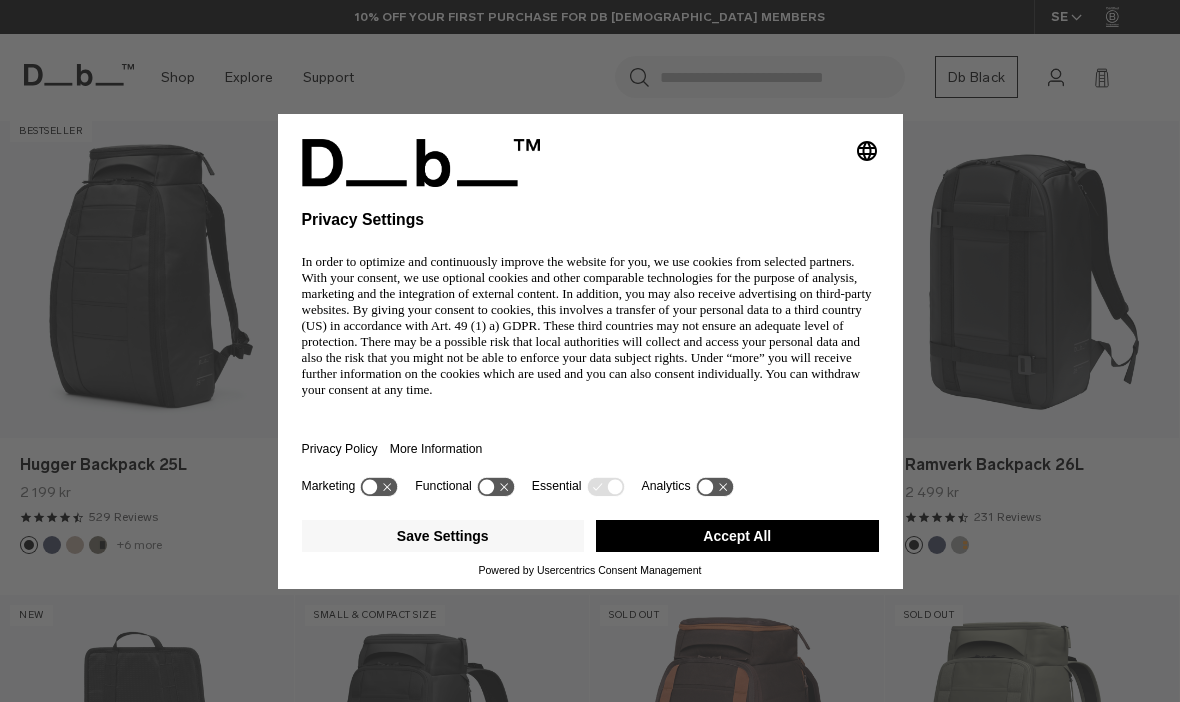 scroll, scrollTop: 0, scrollLeft: 0, axis: both 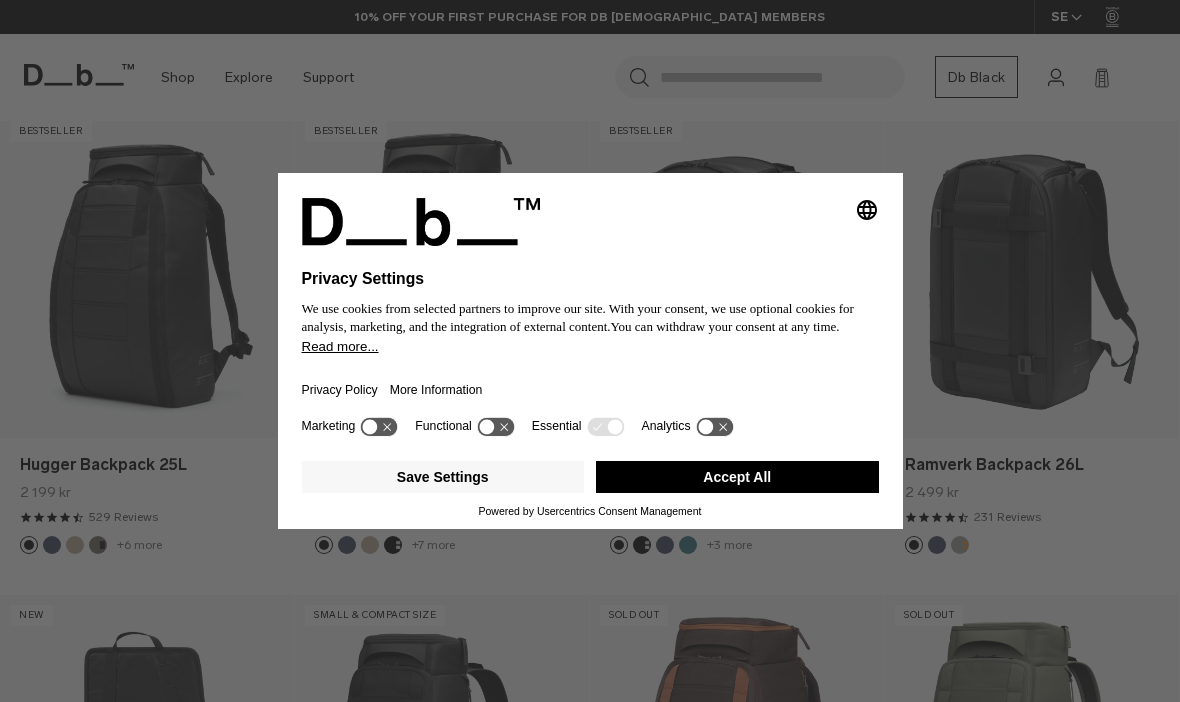 click on "Accept All" at bounding box center (737, 477) 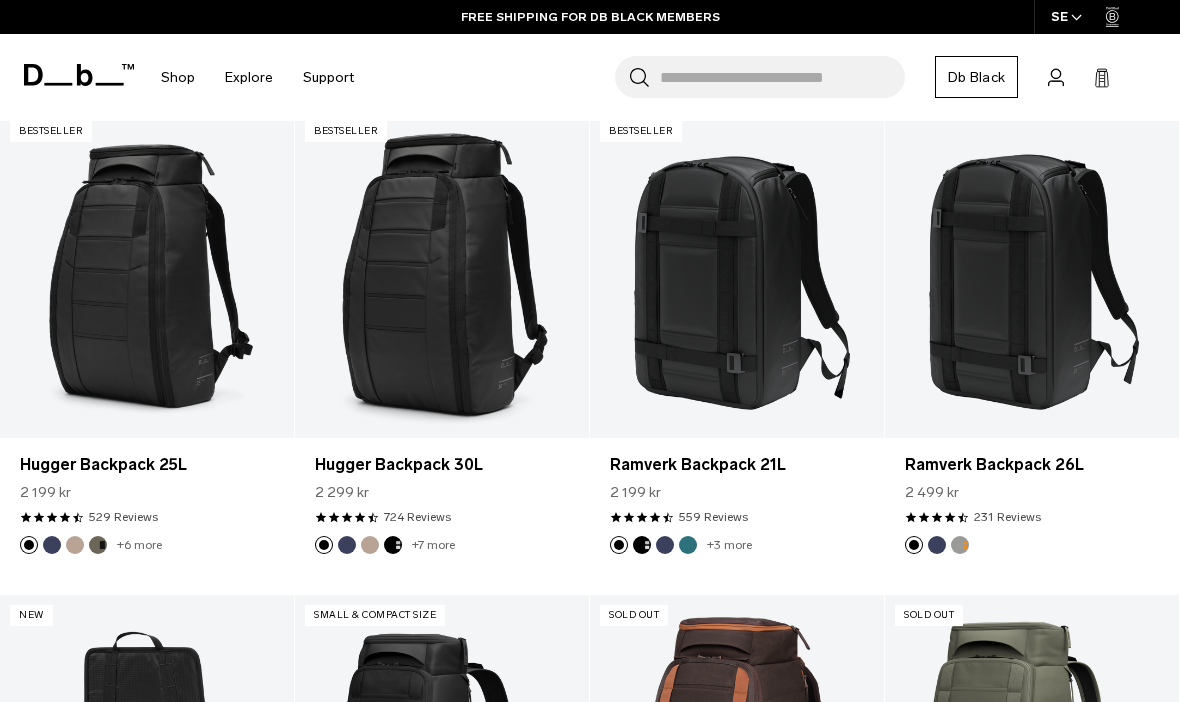 click on "2 299 kr" at bounding box center (442, 492) 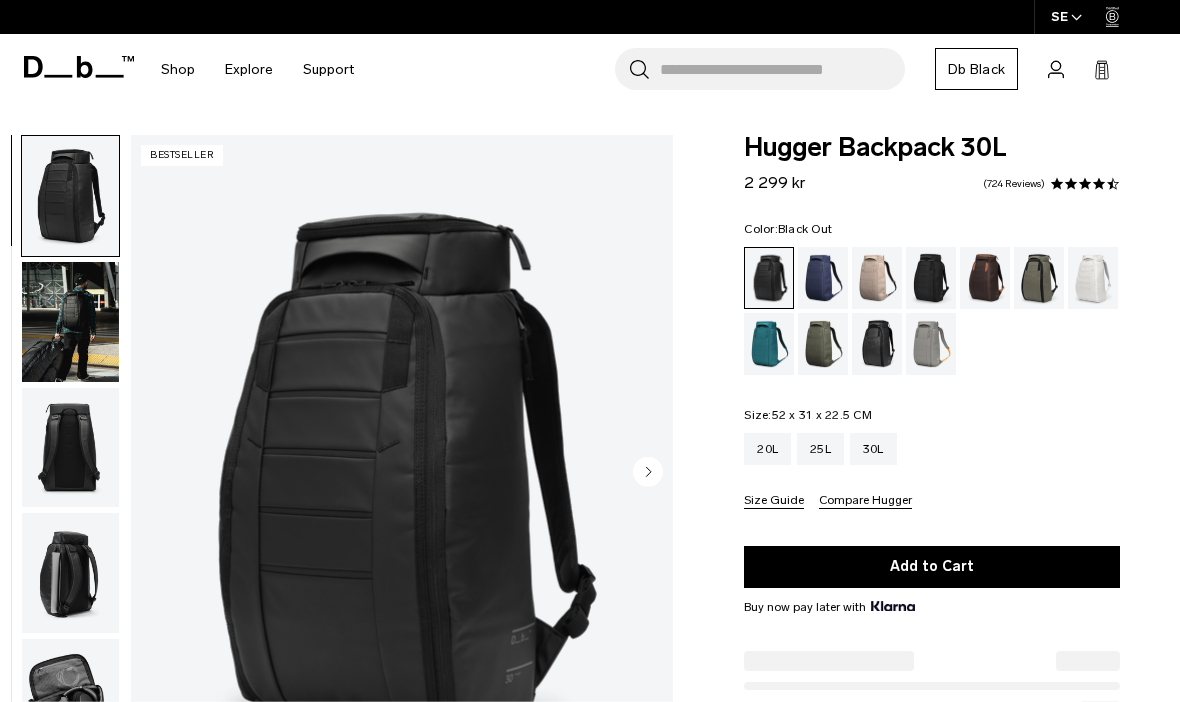 scroll, scrollTop: 0, scrollLeft: 0, axis: both 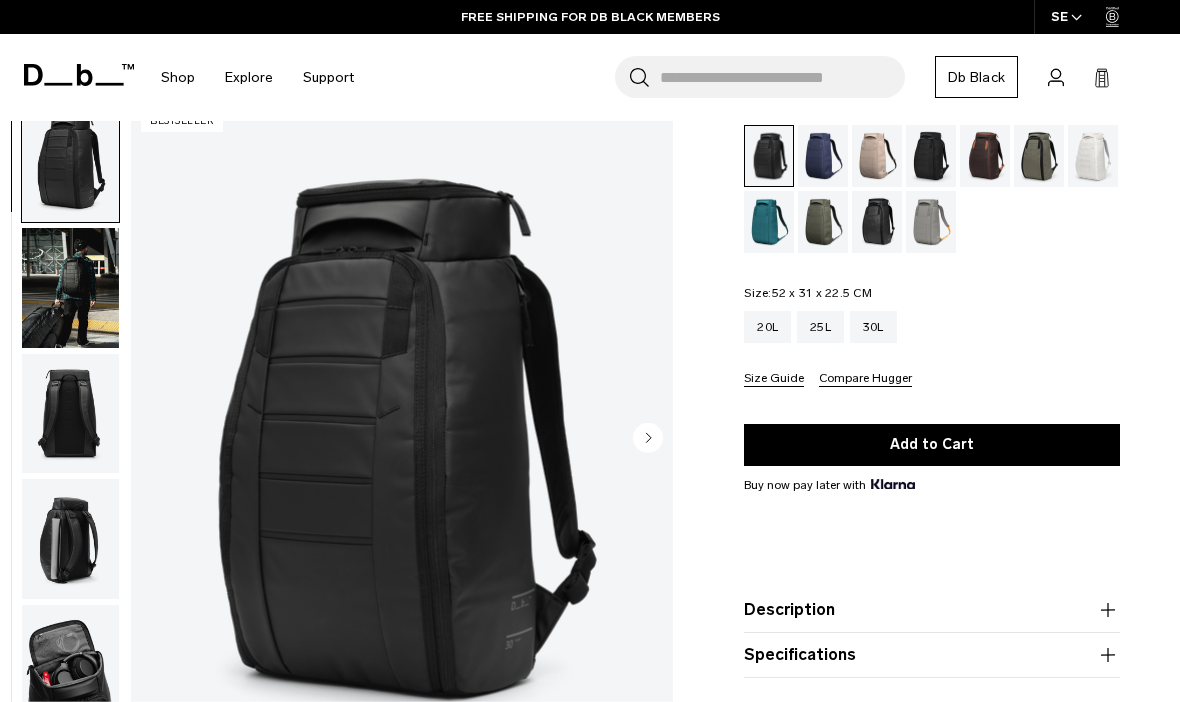 click 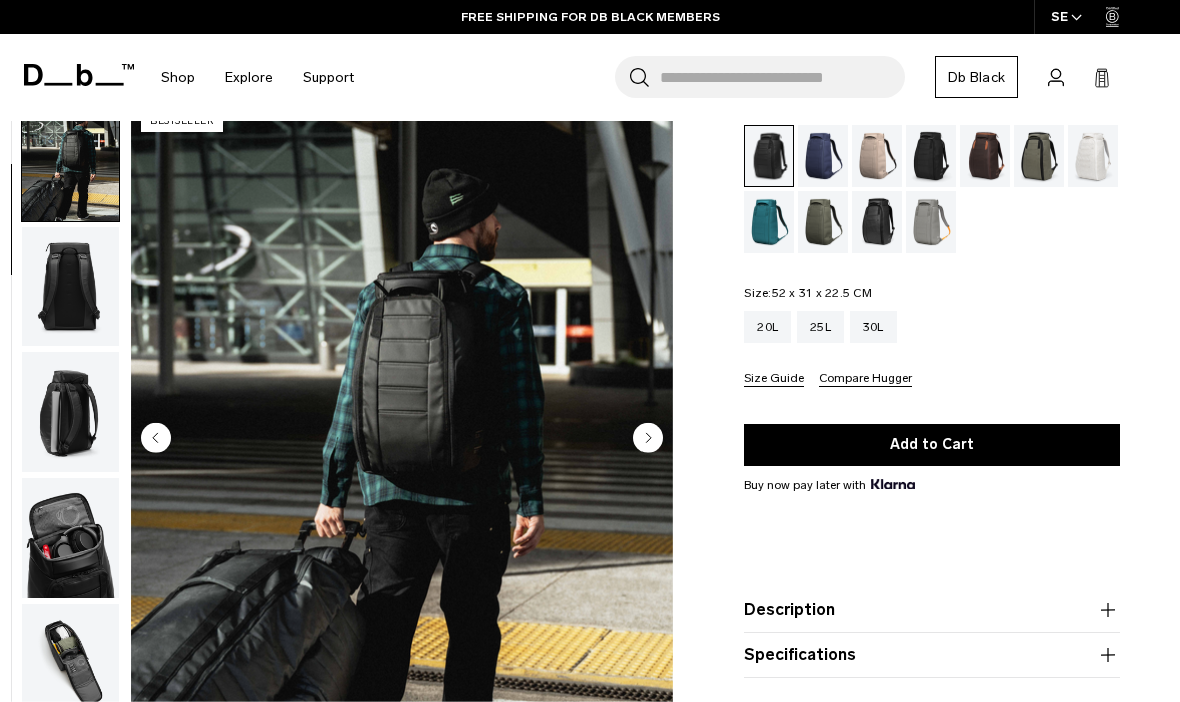 click 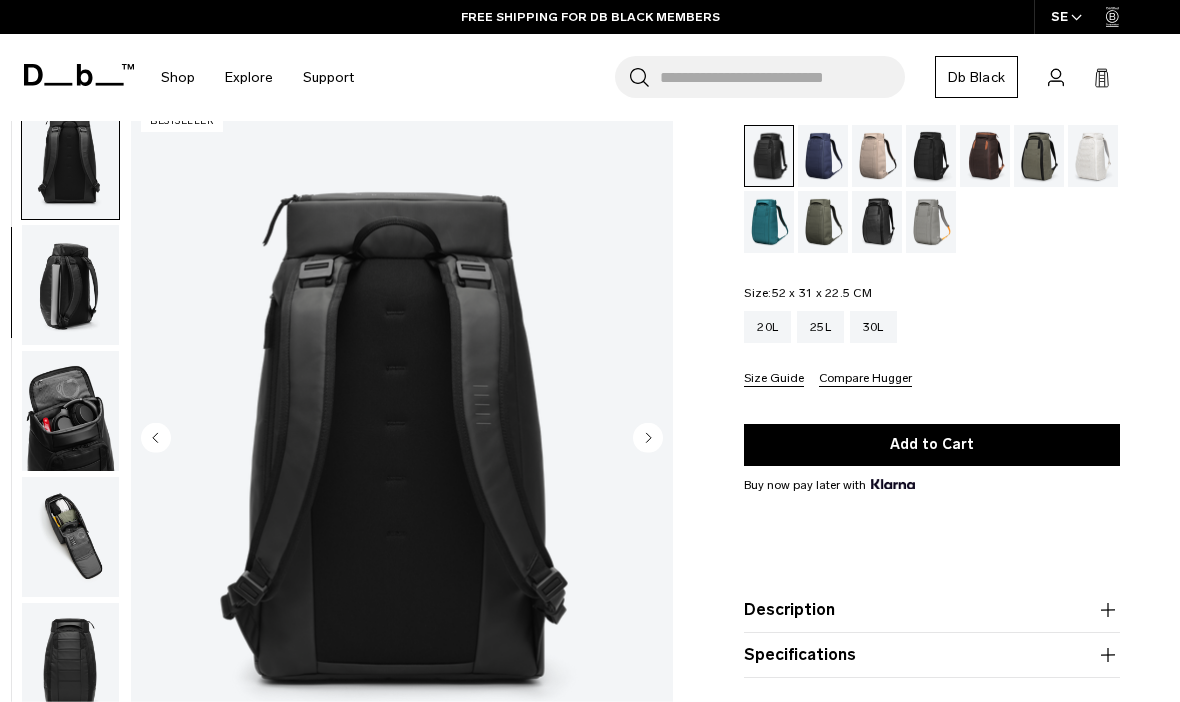 click 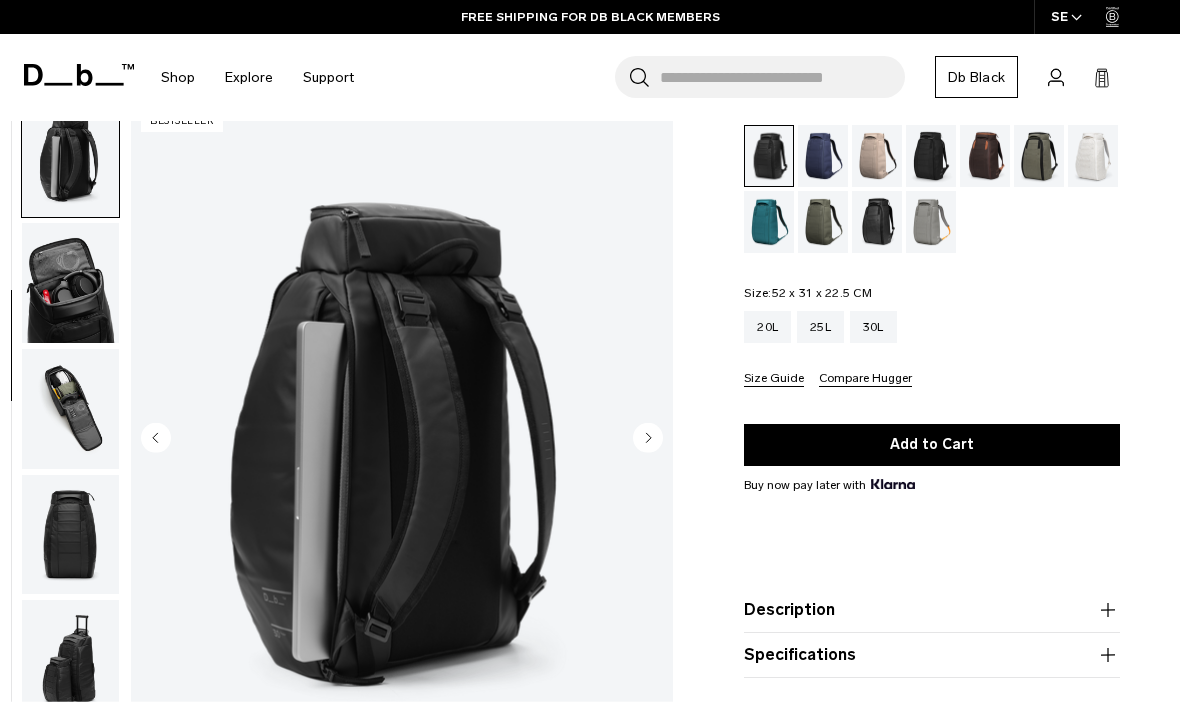 click 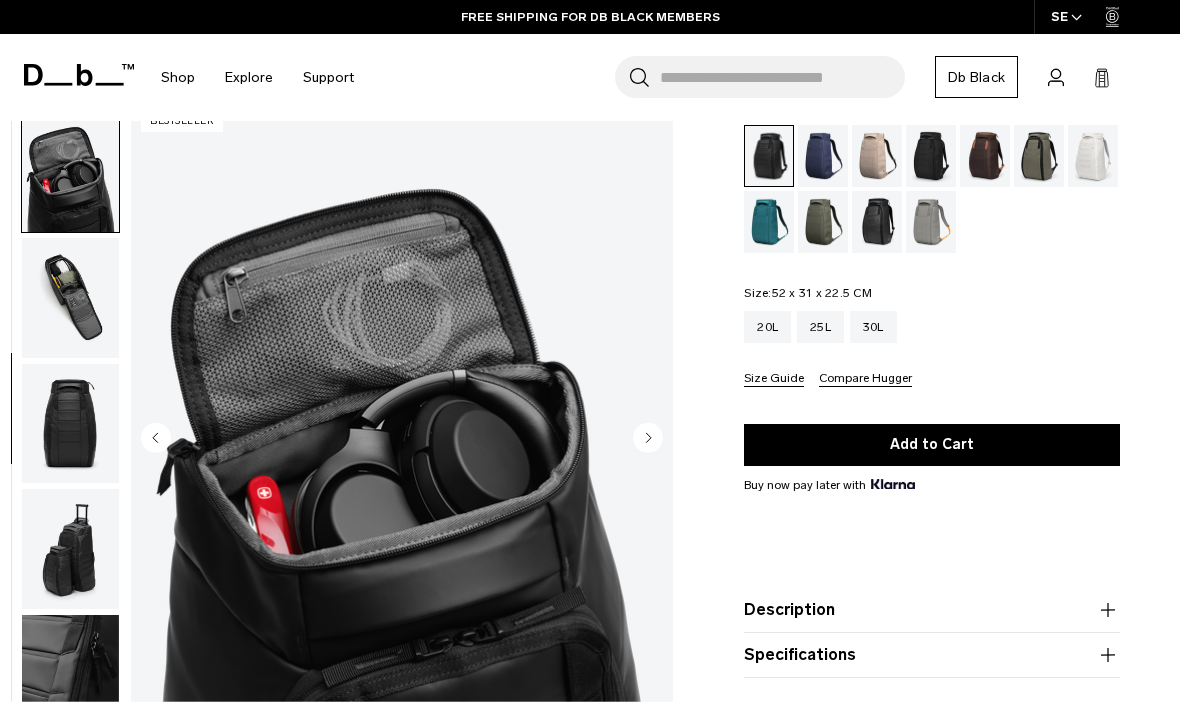 scroll, scrollTop: 509, scrollLeft: 0, axis: vertical 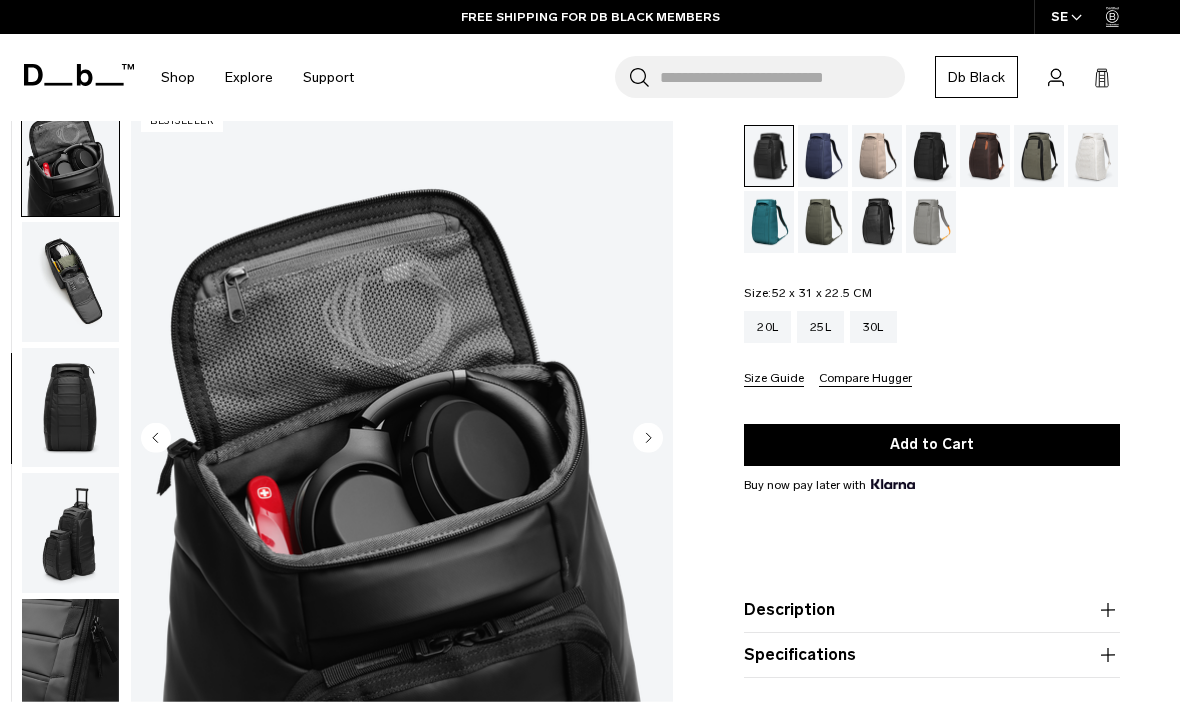 click 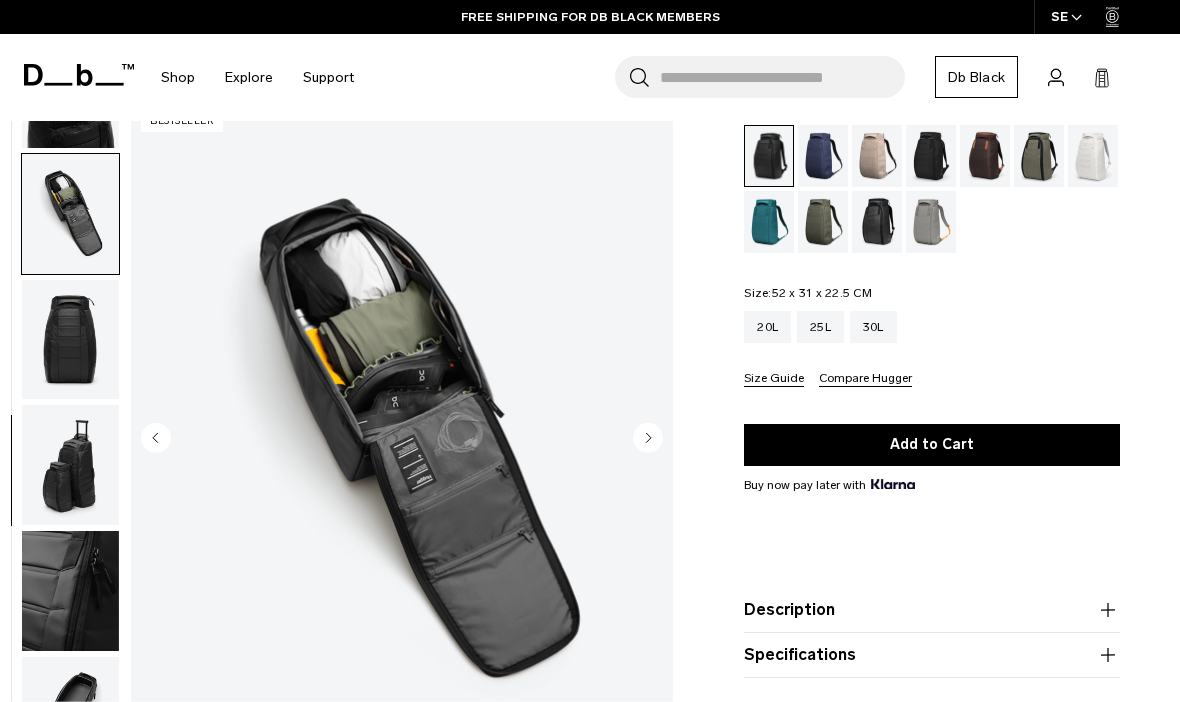 scroll, scrollTop: 591, scrollLeft: 0, axis: vertical 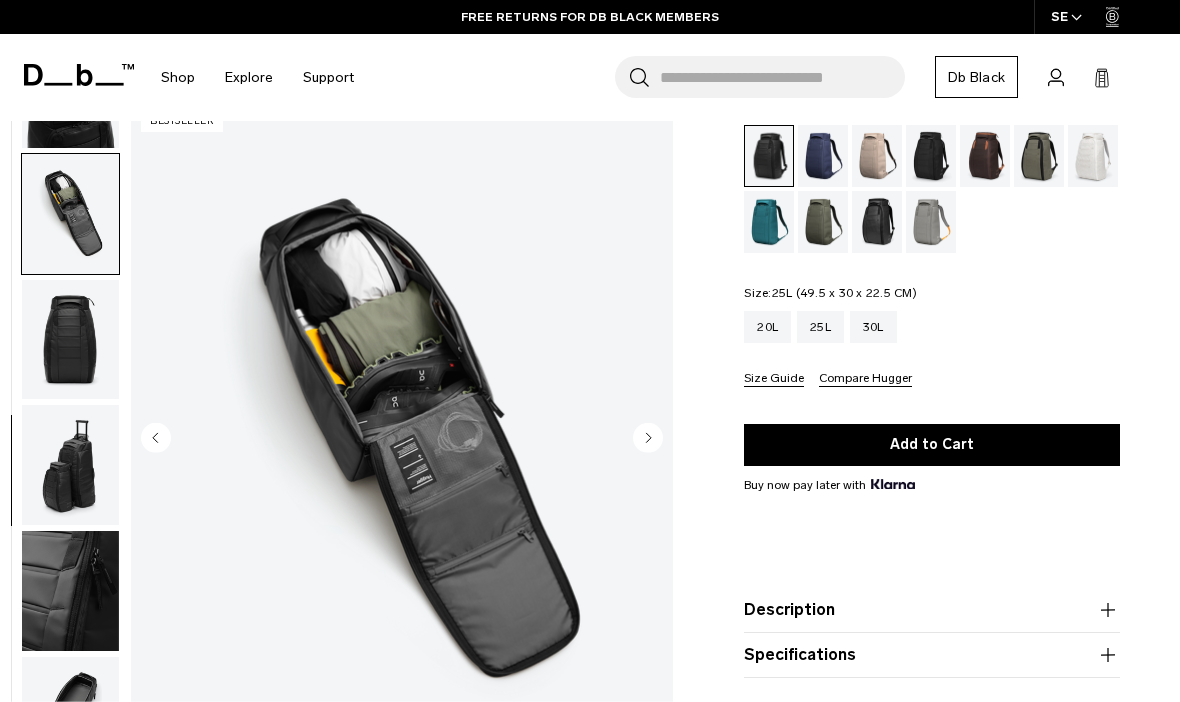 click on "25L" at bounding box center (820, 327) 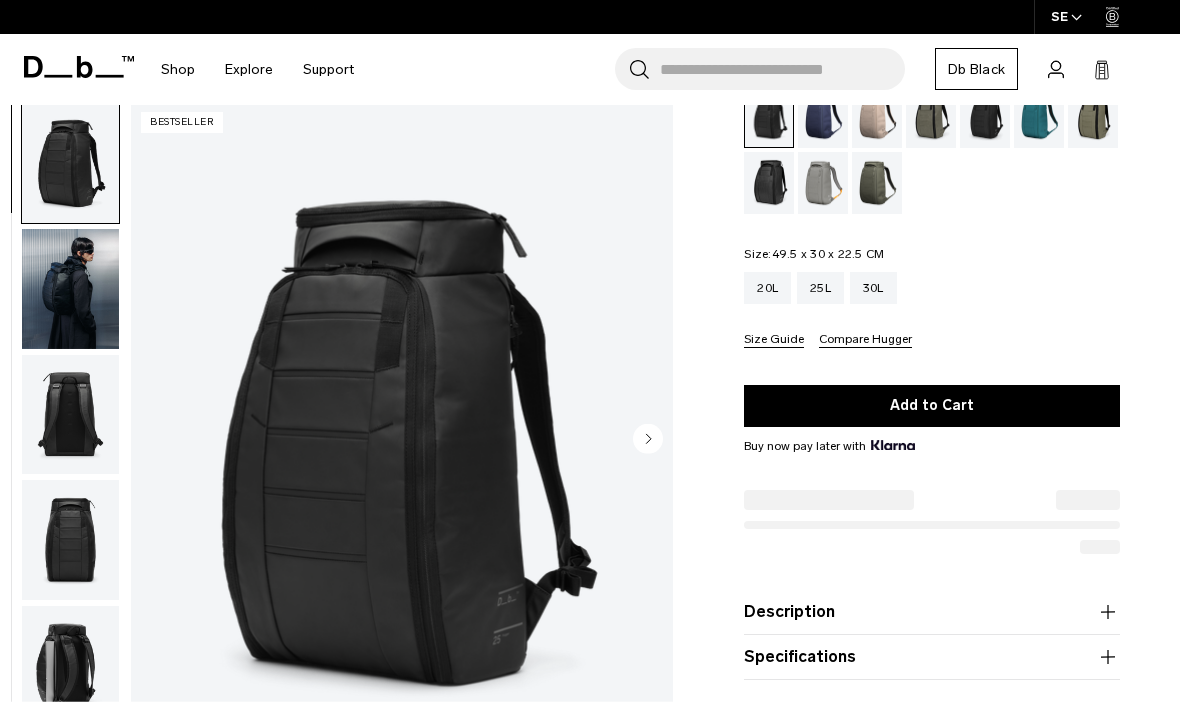 scroll, scrollTop: 163, scrollLeft: 0, axis: vertical 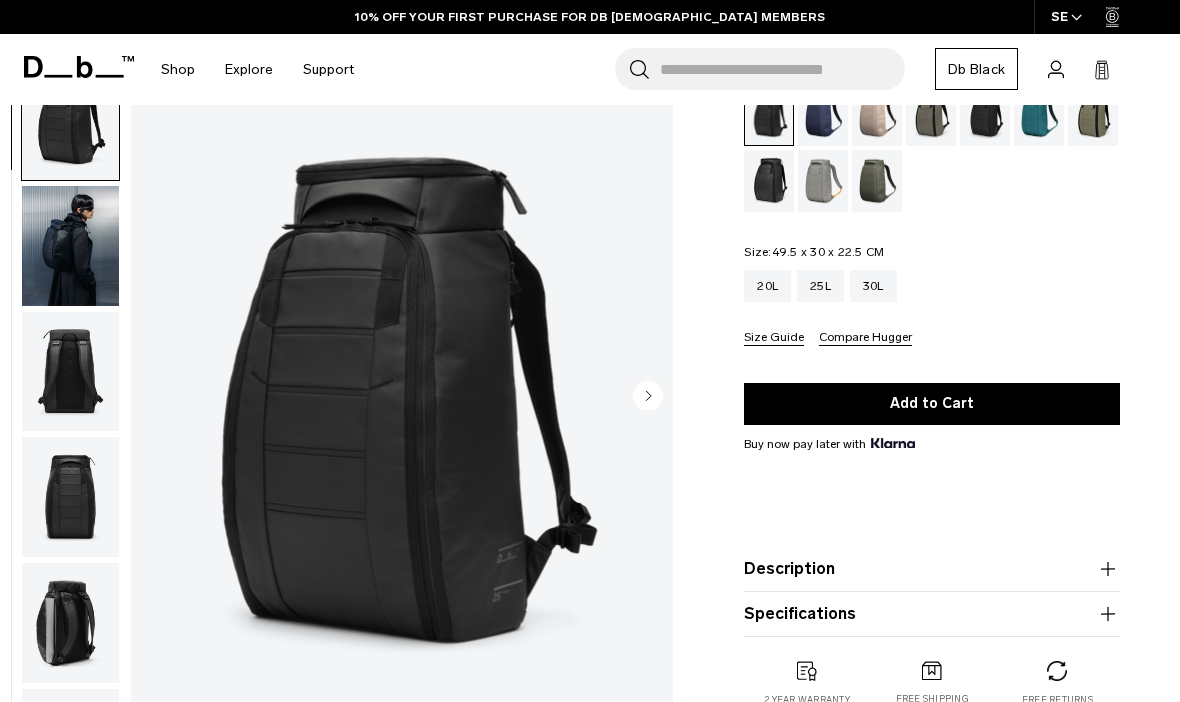 click 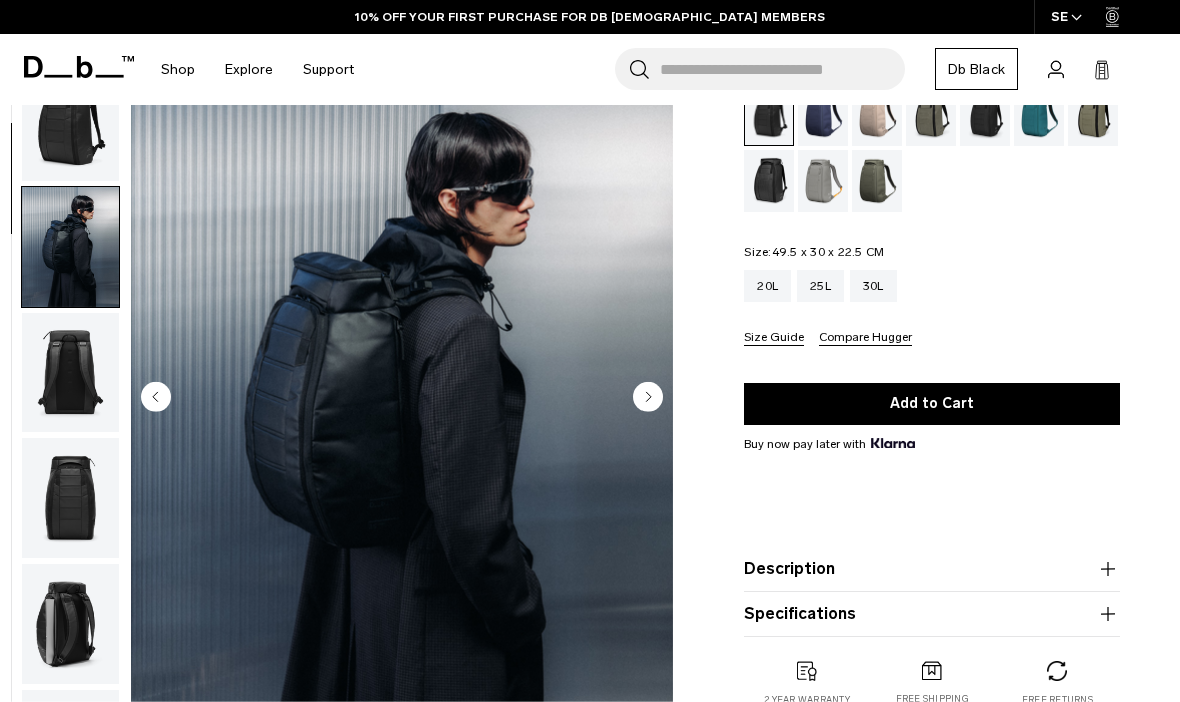 scroll, scrollTop: 127, scrollLeft: 0, axis: vertical 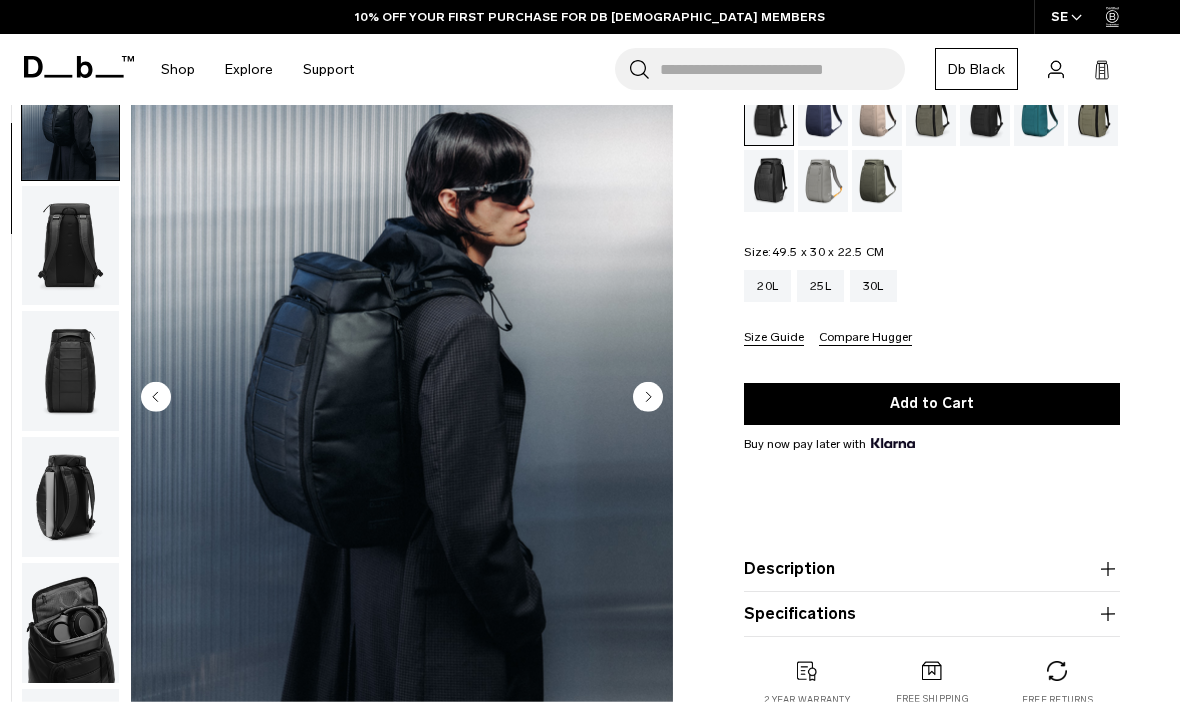 click at bounding box center [402, 398] 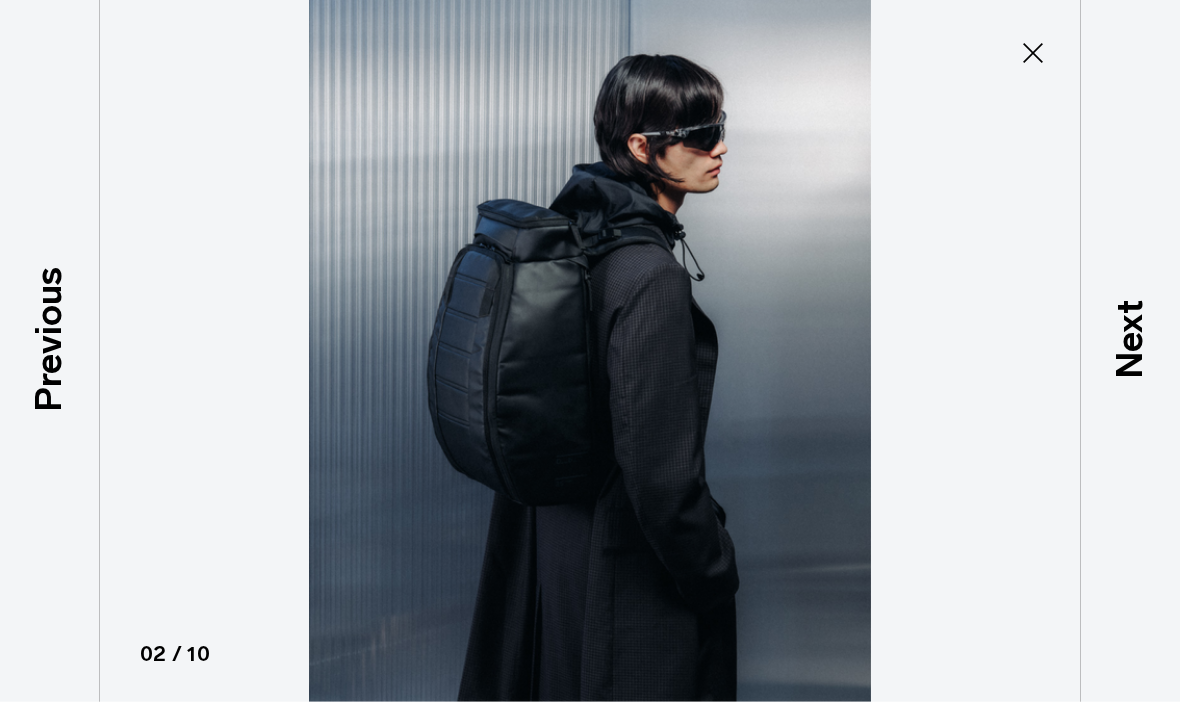 click at bounding box center (590, 351) 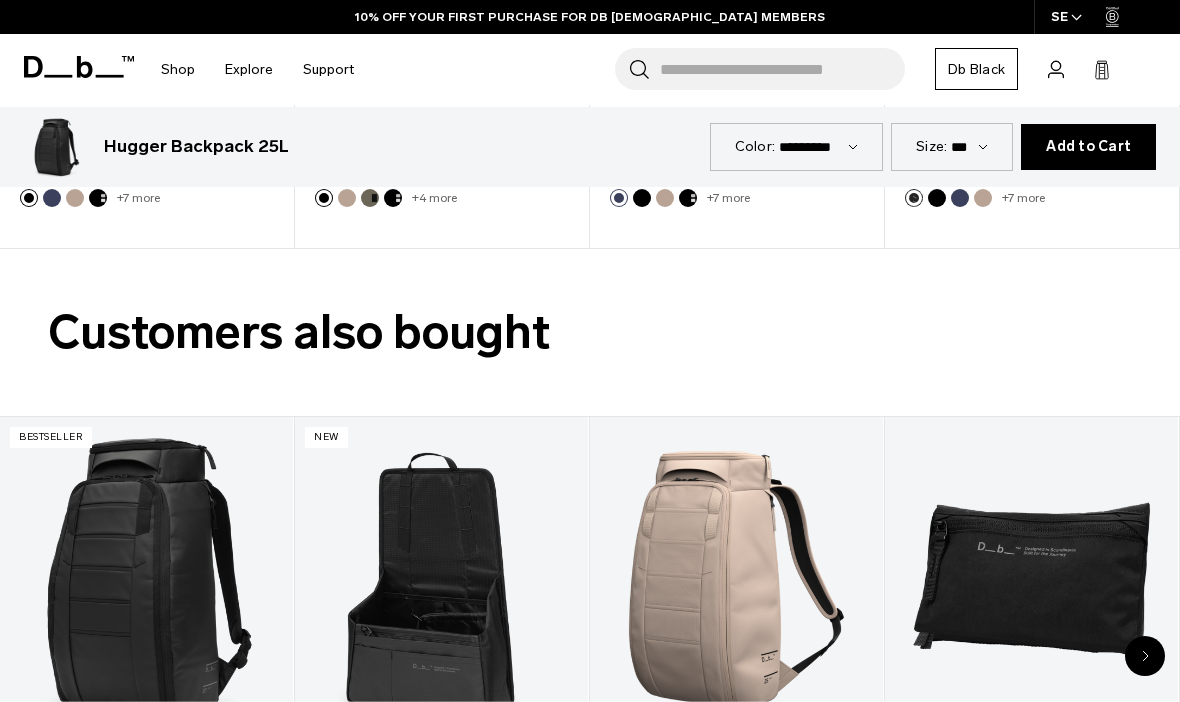 scroll, scrollTop: 4426, scrollLeft: 0, axis: vertical 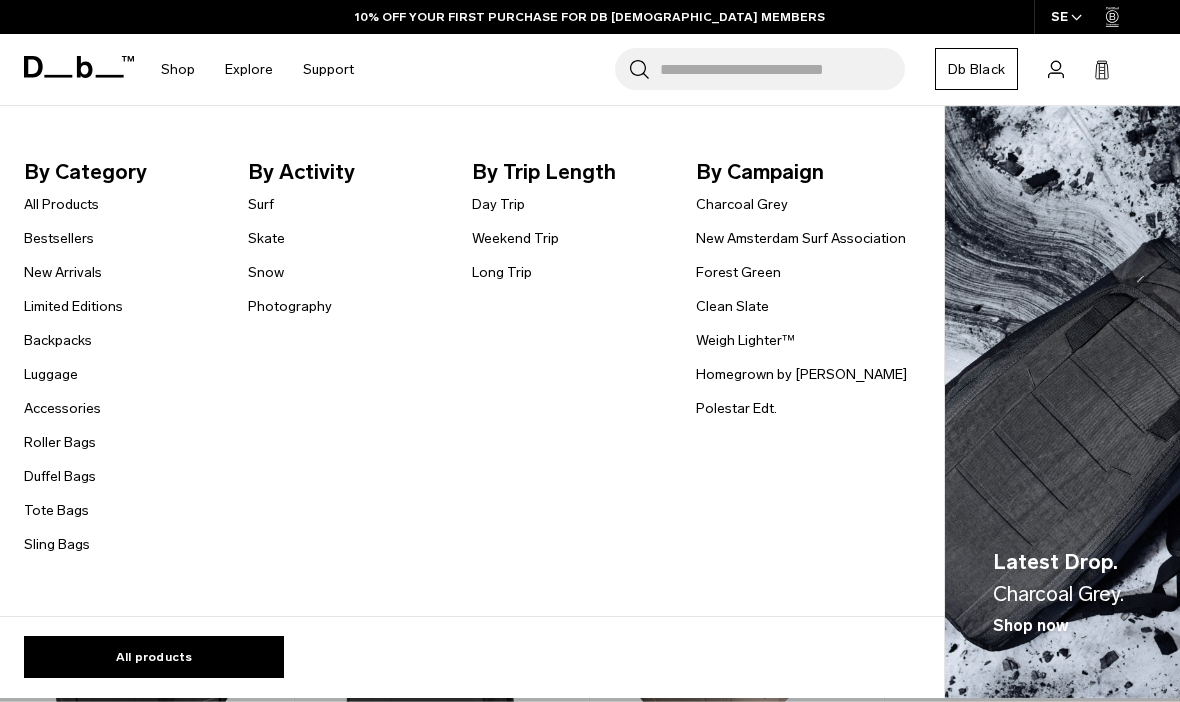 click on "Bestsellers" at bounding box center [59, 238] 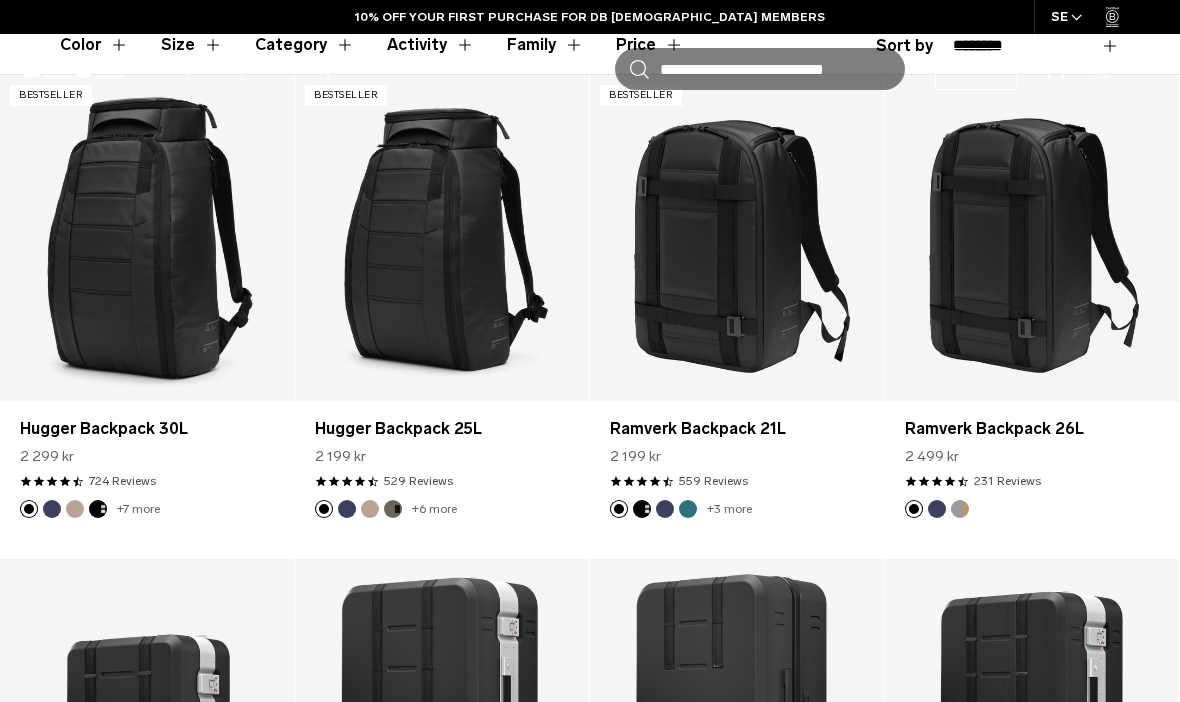 scroll, scrollTop: 625, scrollLeft: 0, axis: vertical 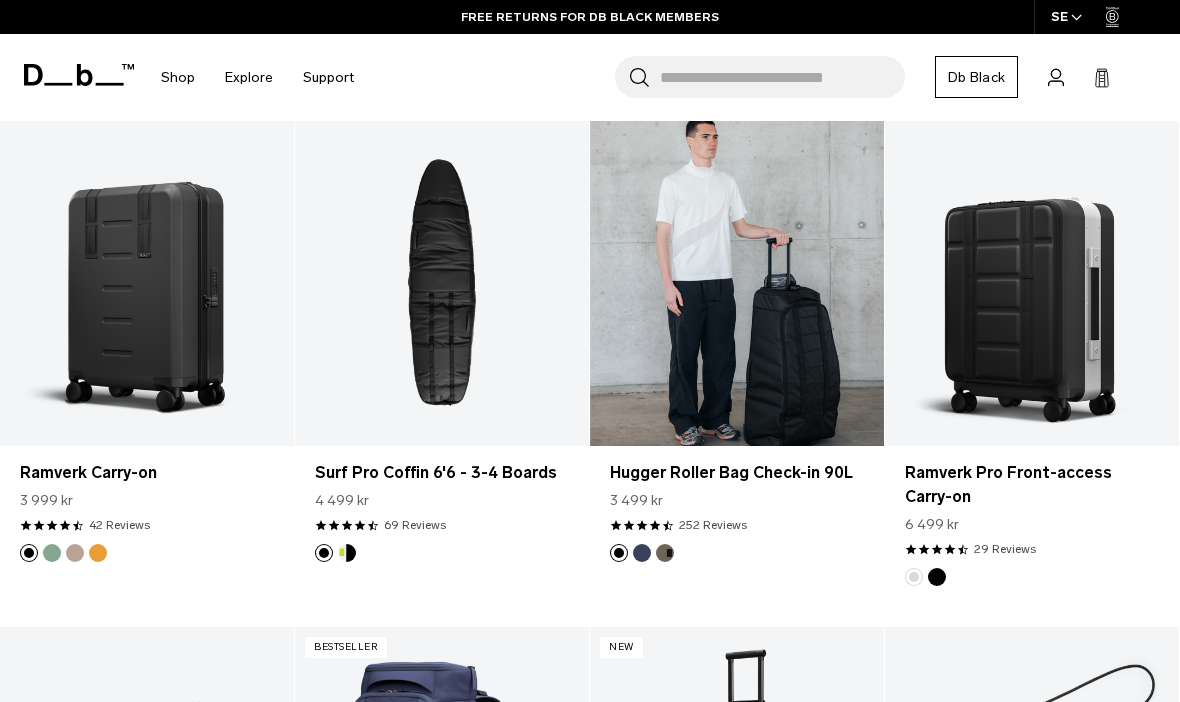 click at bounding box center (737, 282) 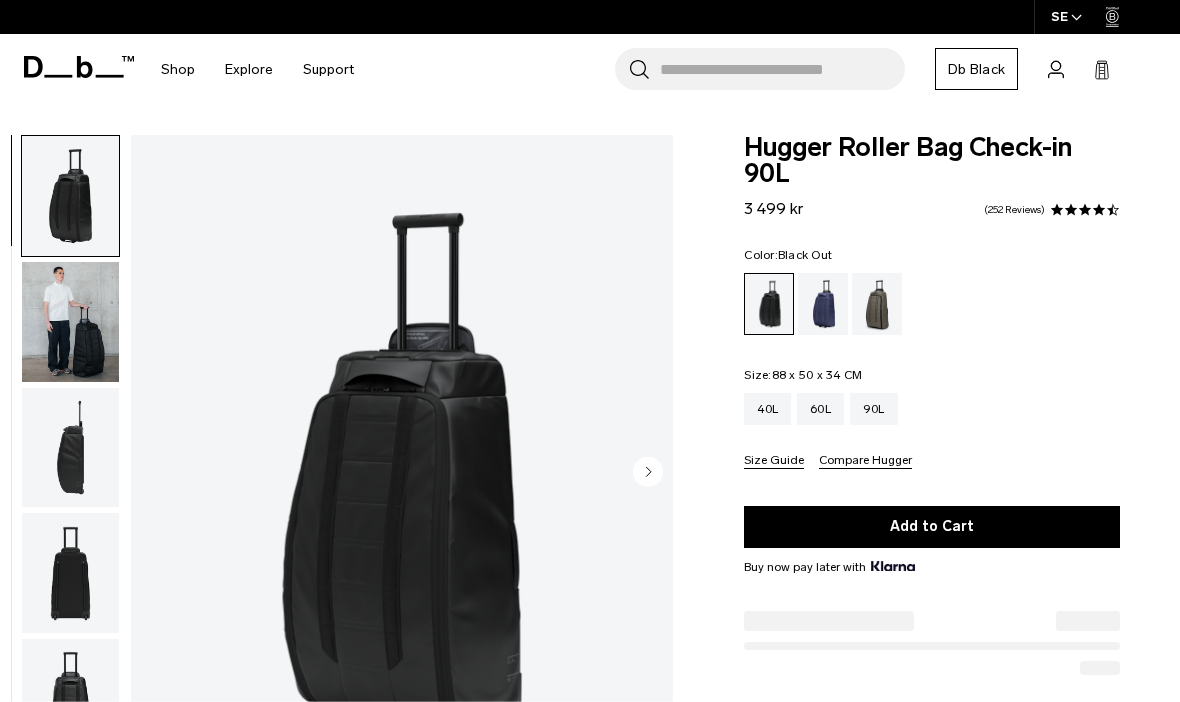scroll, scrollTop: 0, scrollLeft: 0, axis: both 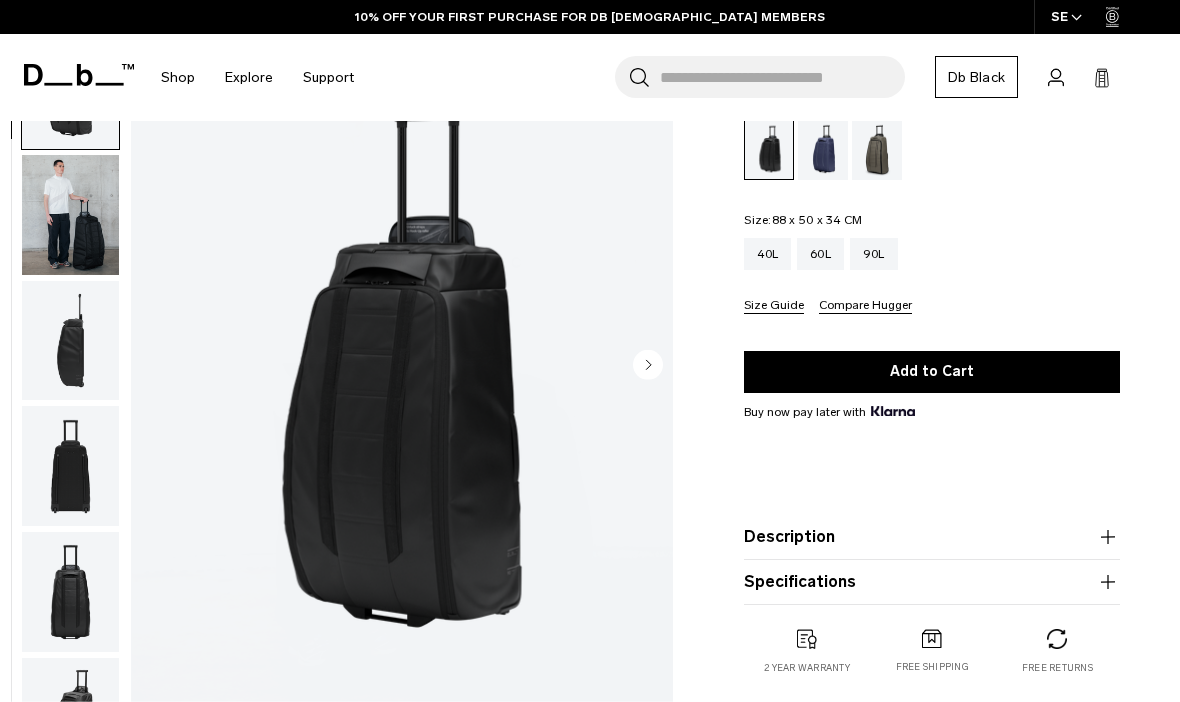 click 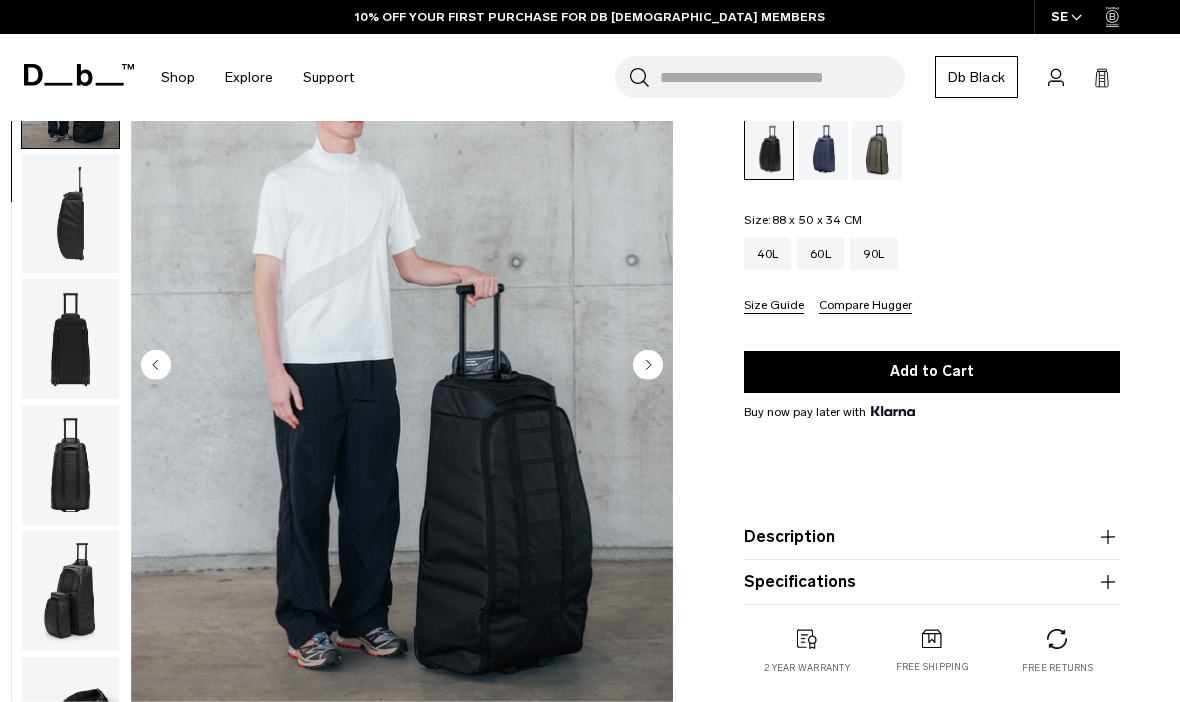 click 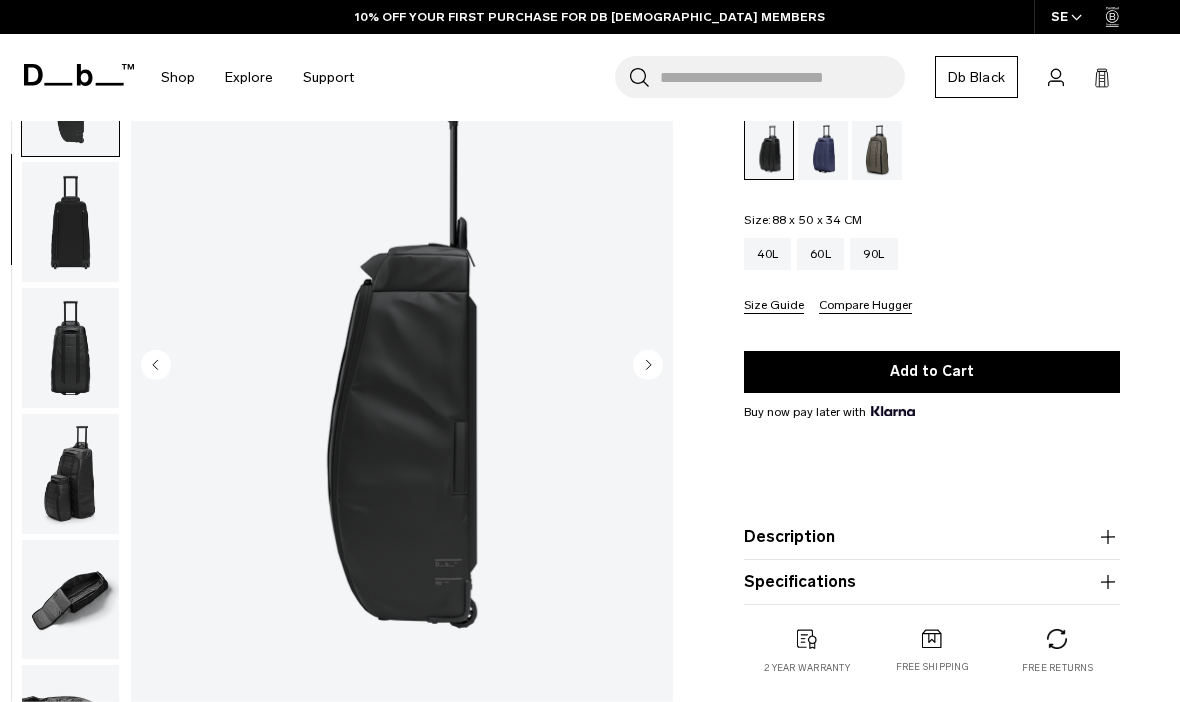 scroll, scrollTop: 254, scrollLeft: 0, axis: vertical 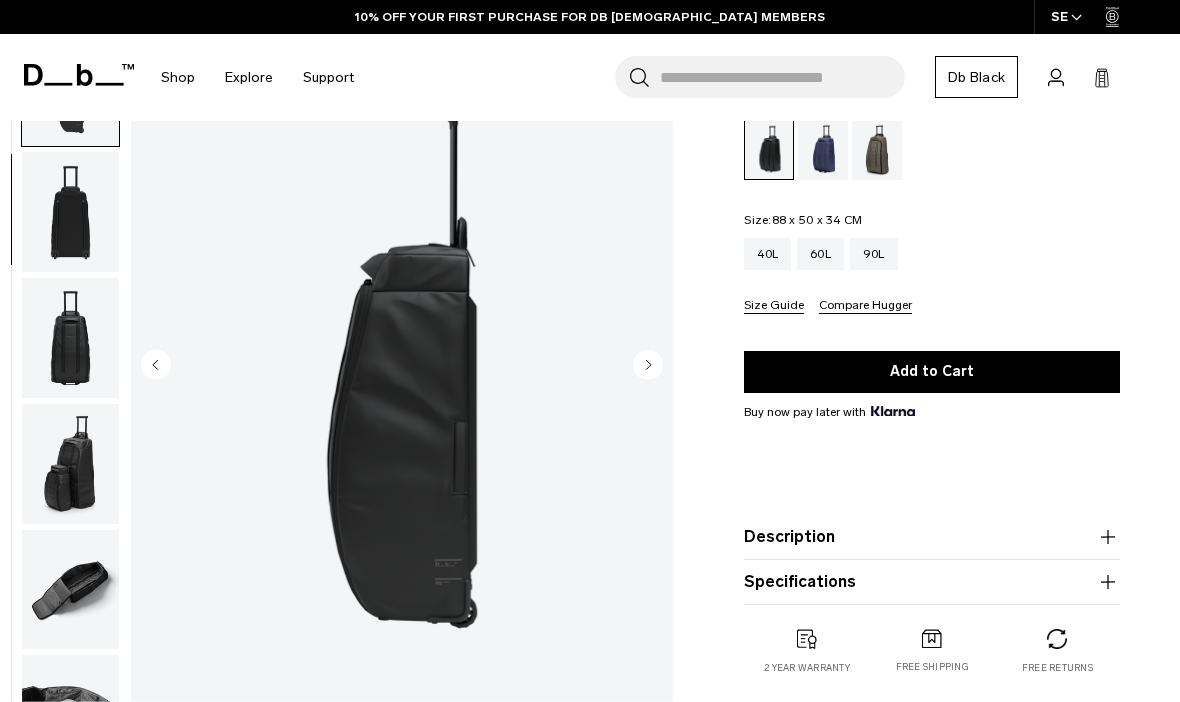 click at bounding box center (402, 366) 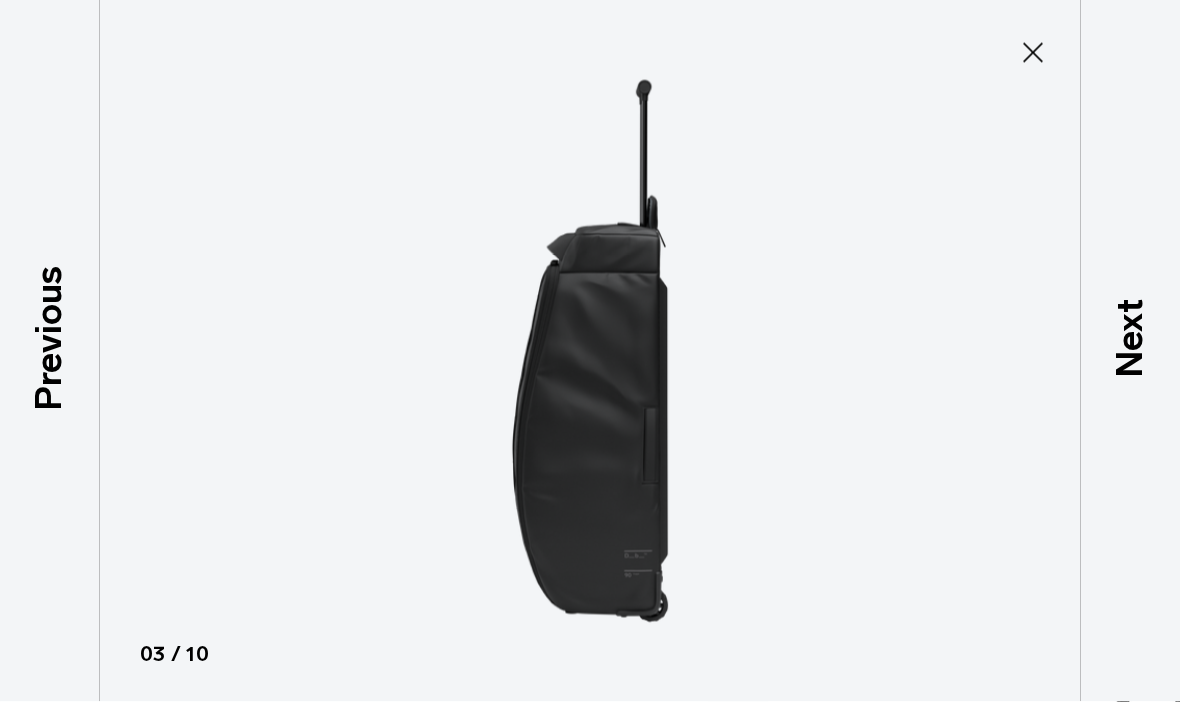 scroll, scrollTop: 1051, scrollLeft: 0, axis: vertical 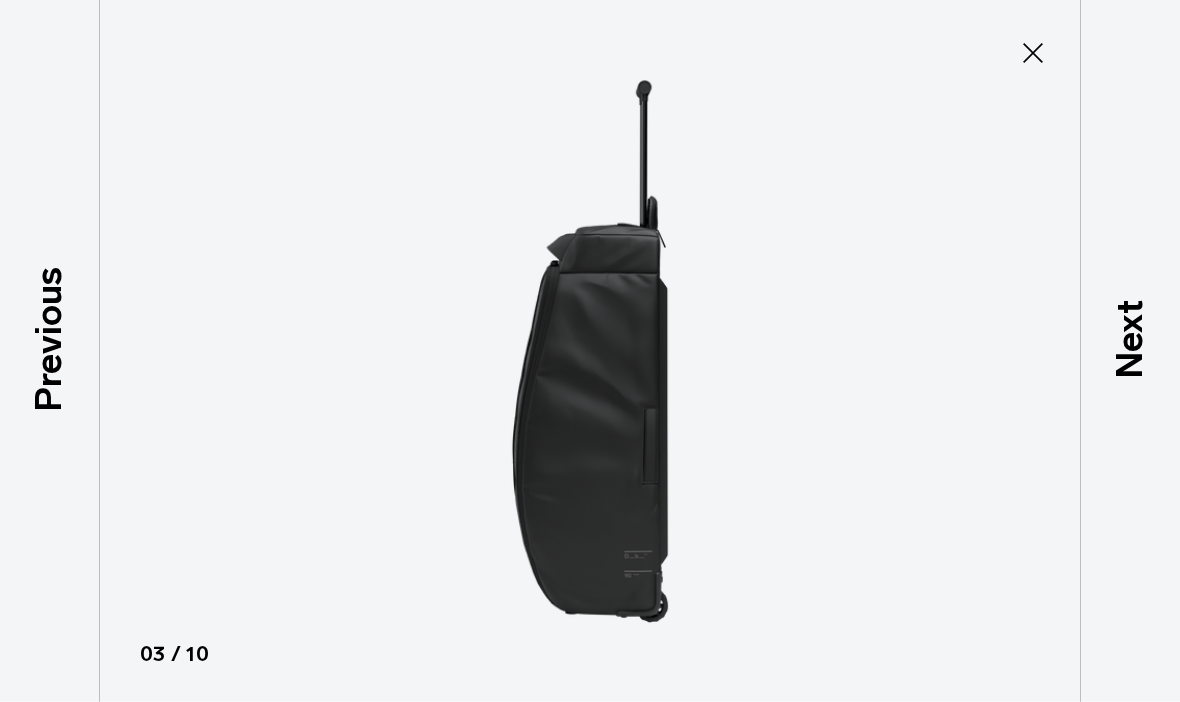 click 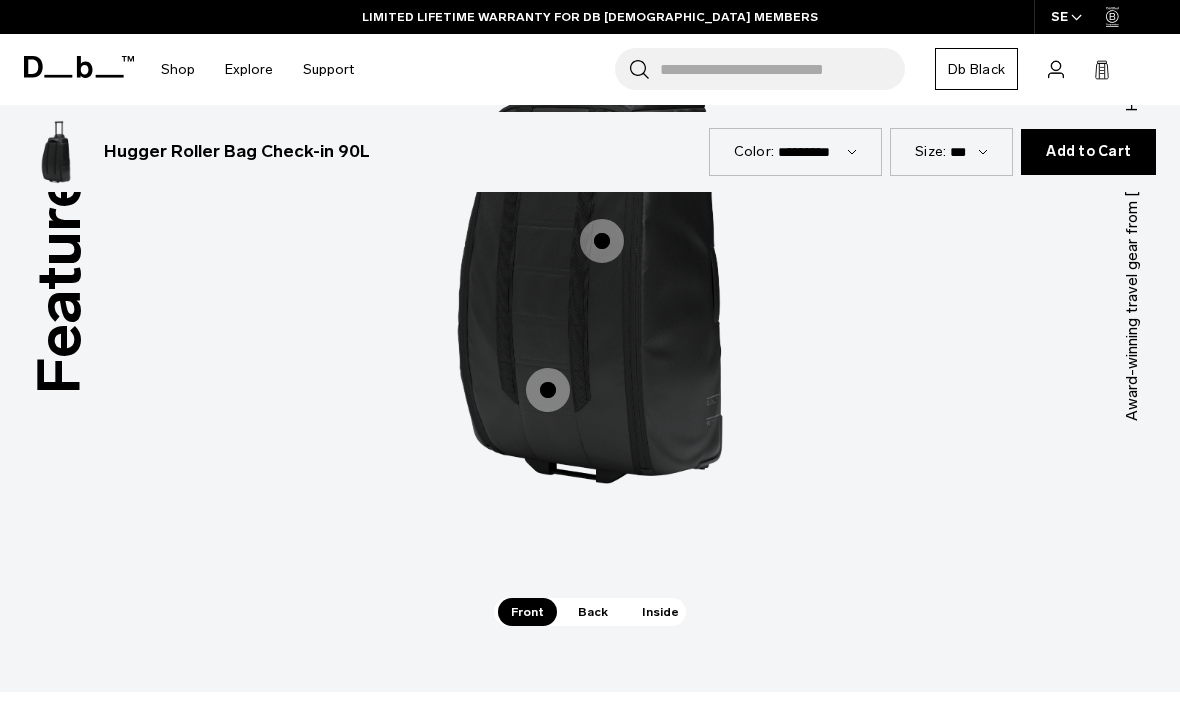 scroll, scrollTop: 2516, scrollLeft: 0, axis: vertical 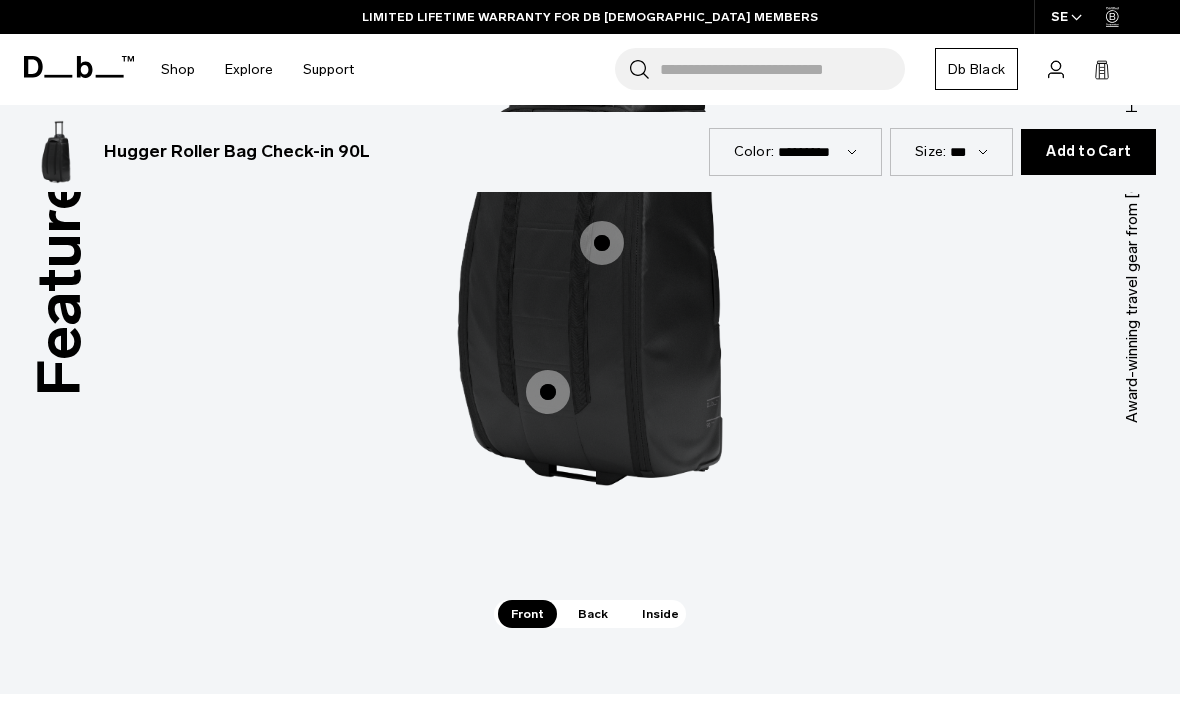click on "Inside" at bounding box center [660, 614] 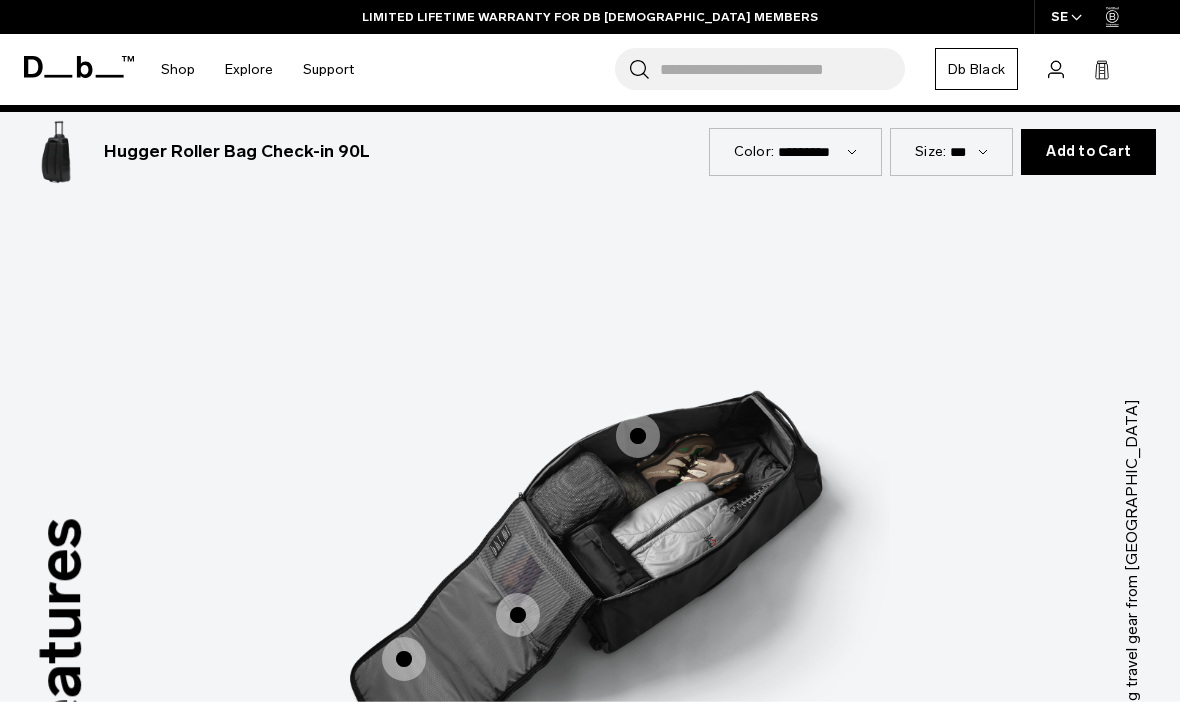 scroll, scrollTop: 2113, scrollLeft: 0, axis: vertical 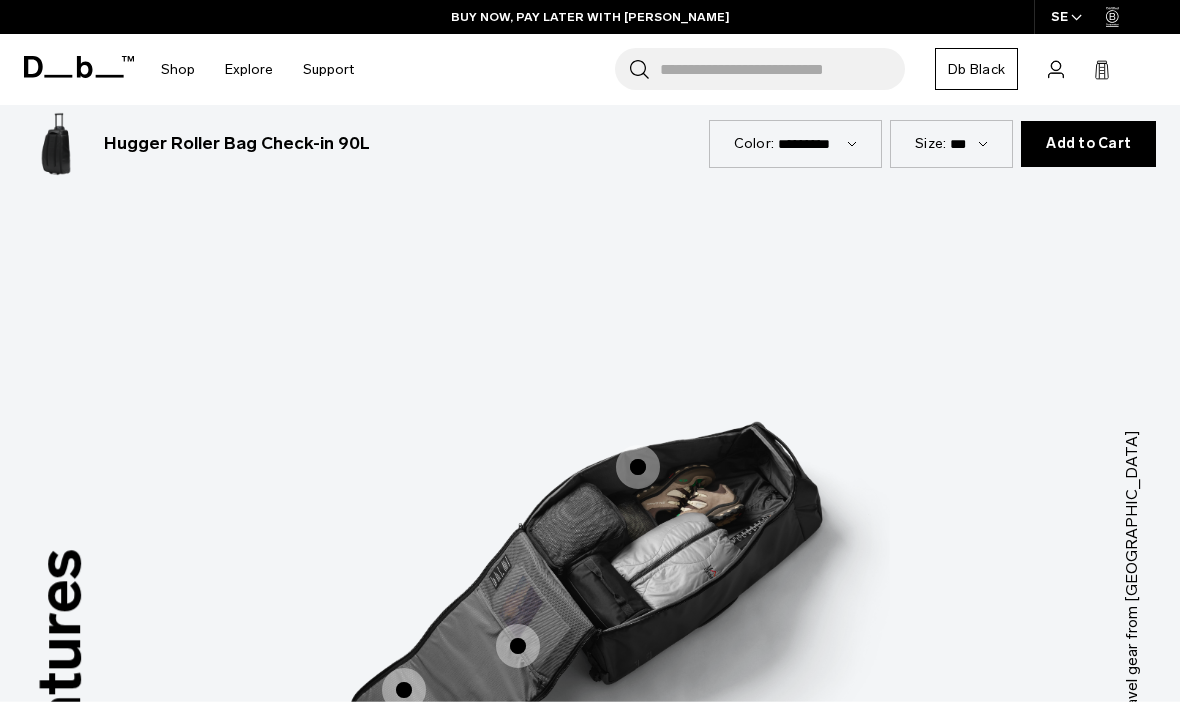 click at bounding box center (518, 646) 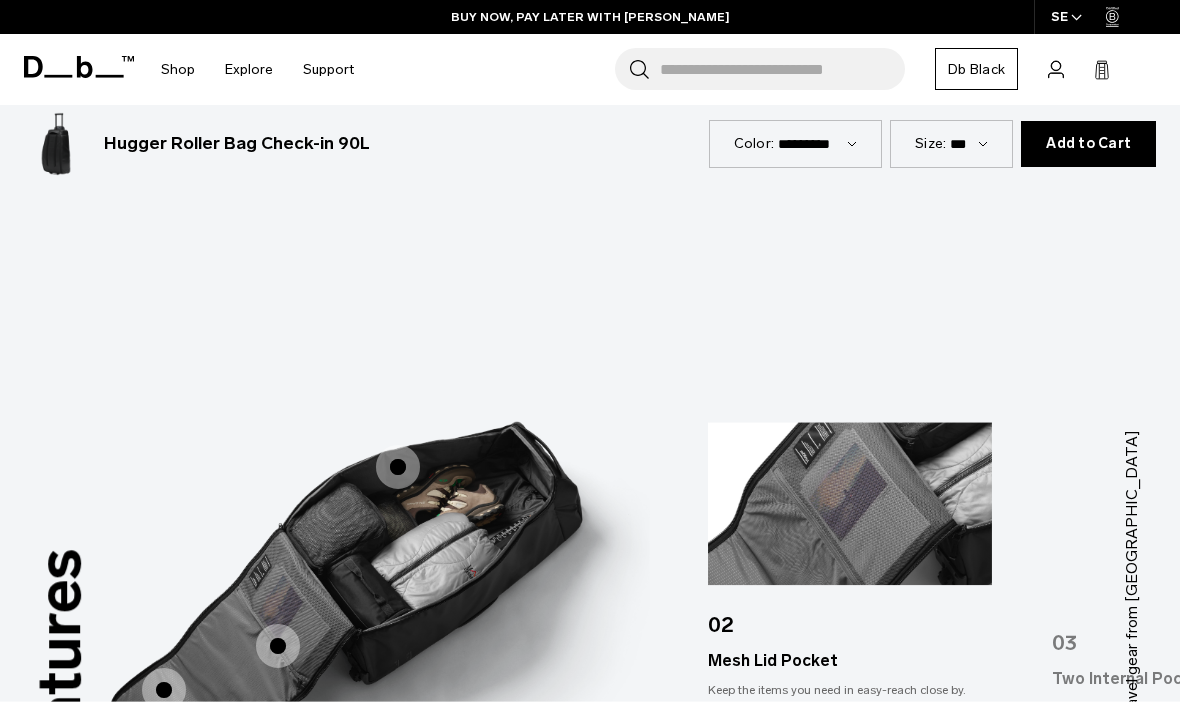click at bounding box center [398, 467] 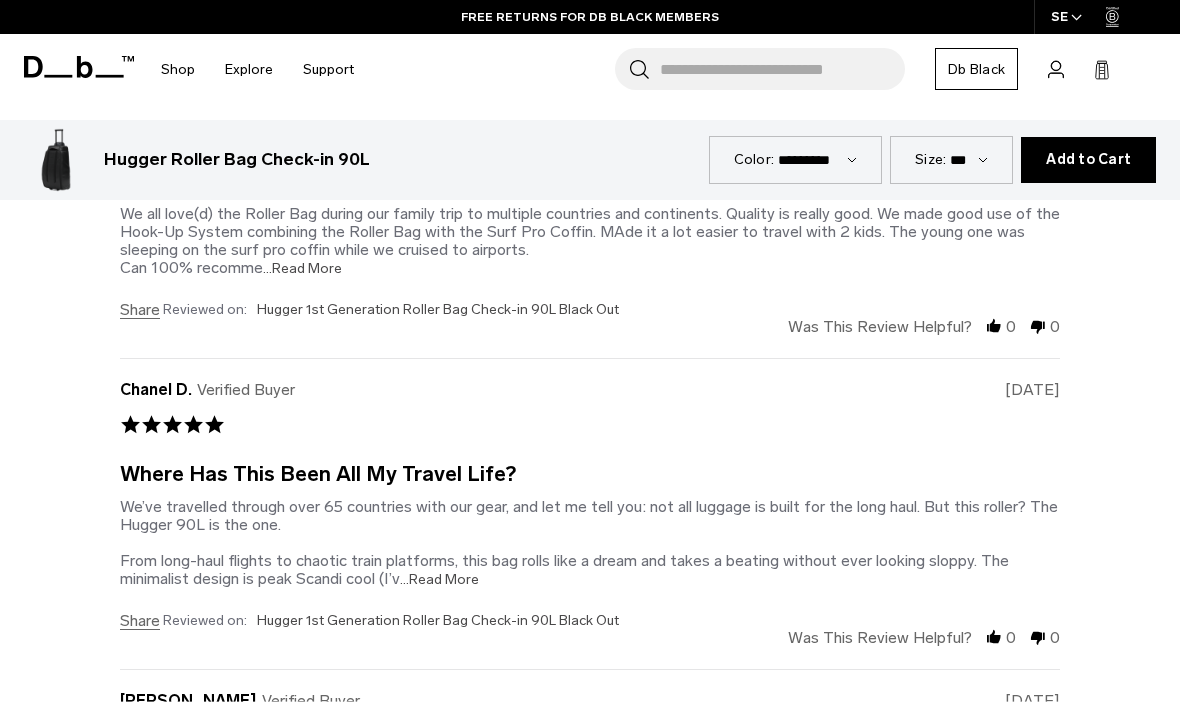scroll, scrollTop: 5242, scrollLeft: 0, axis: vertical 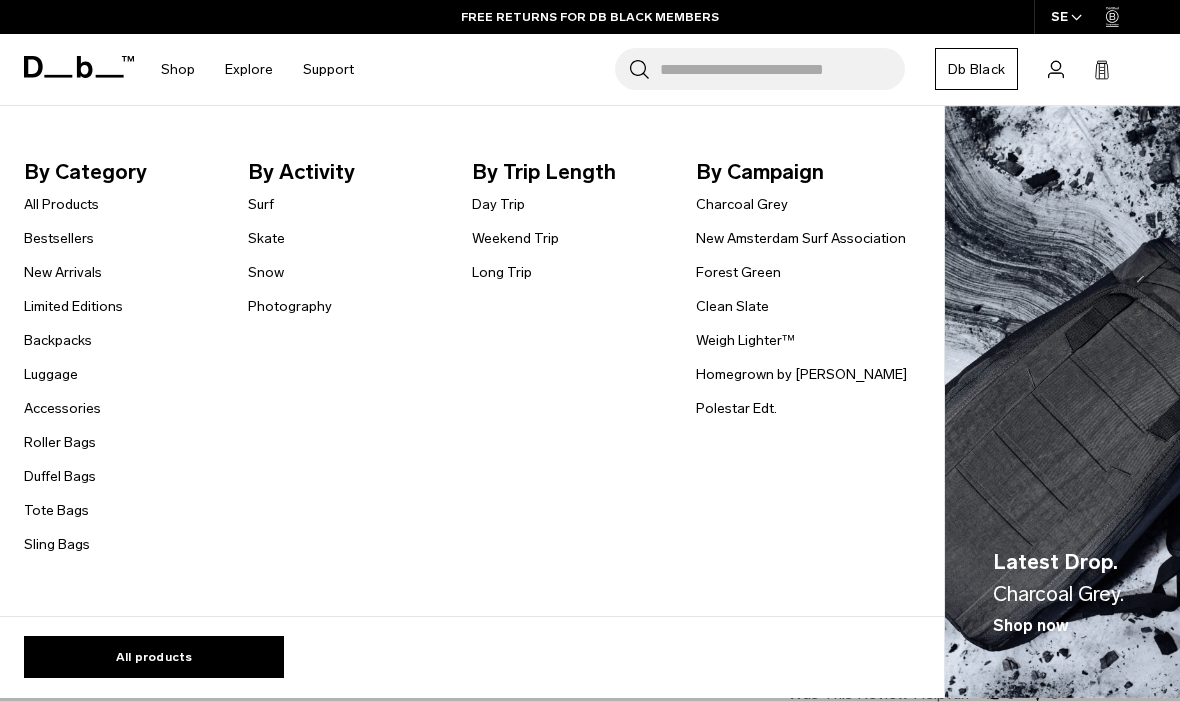 click on "All Products" at bounding box center [61, 204] 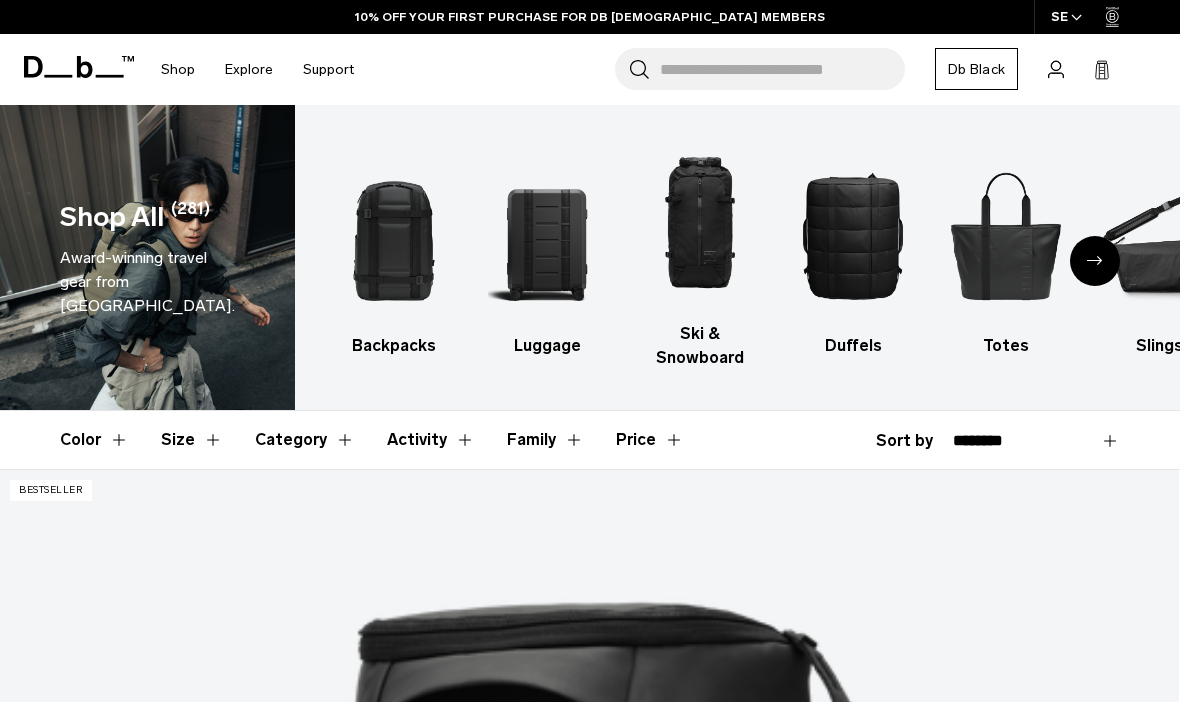 scroll, scrollTop: 0, scrollLeft: 0, axis: both 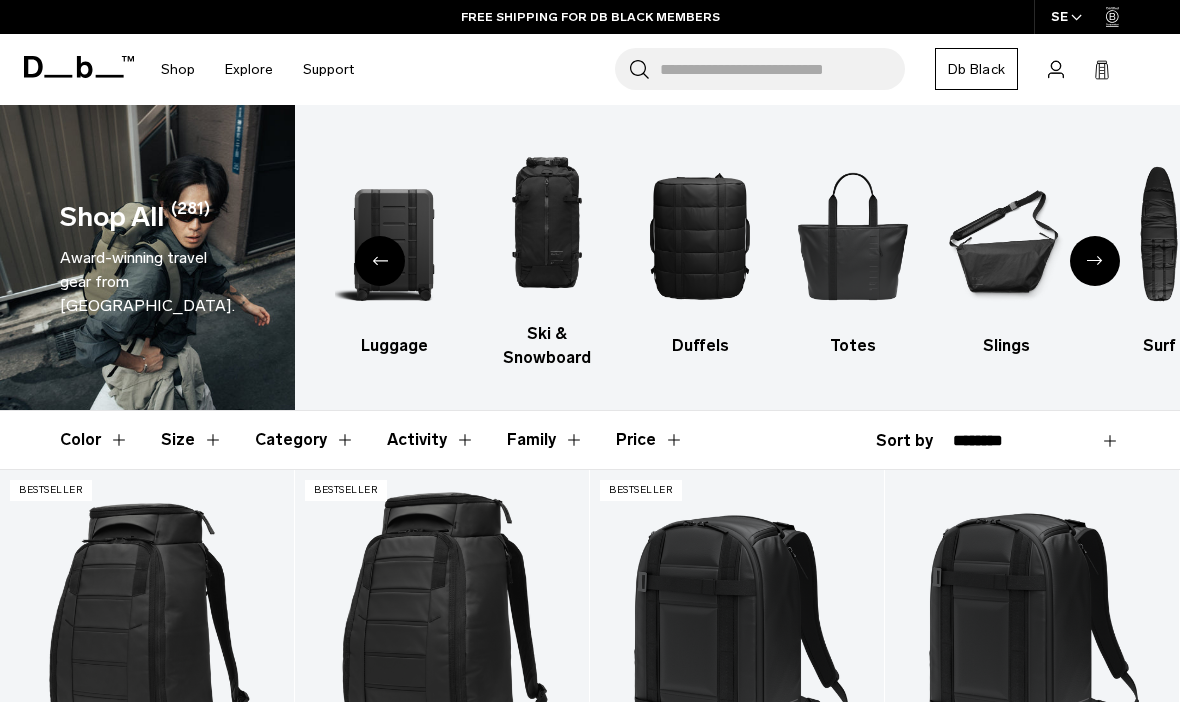 click at bounding box center [1095, 261] 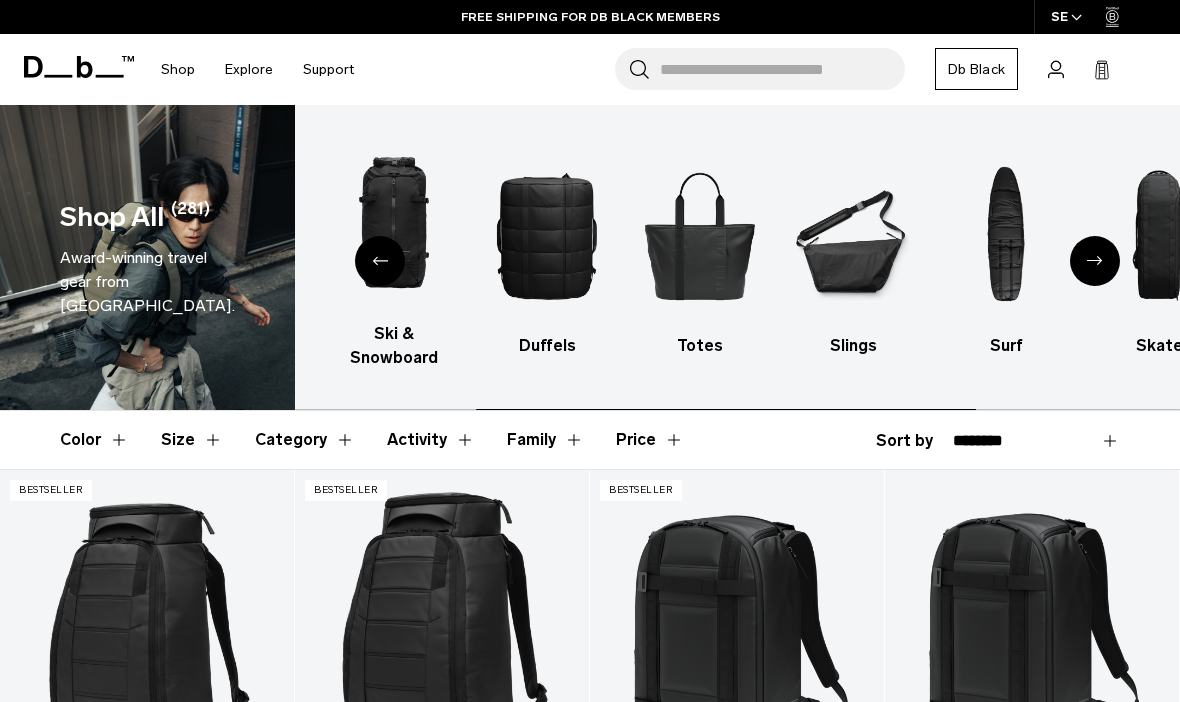 click 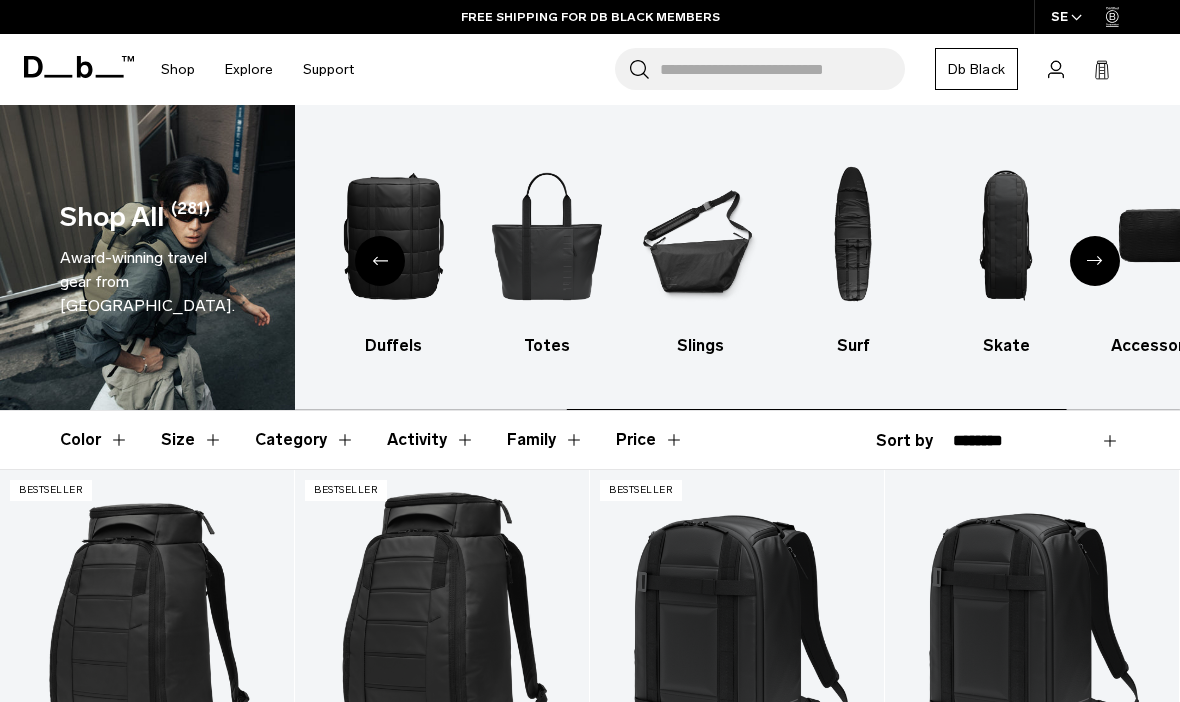 click at bounding box center (1095, 261) 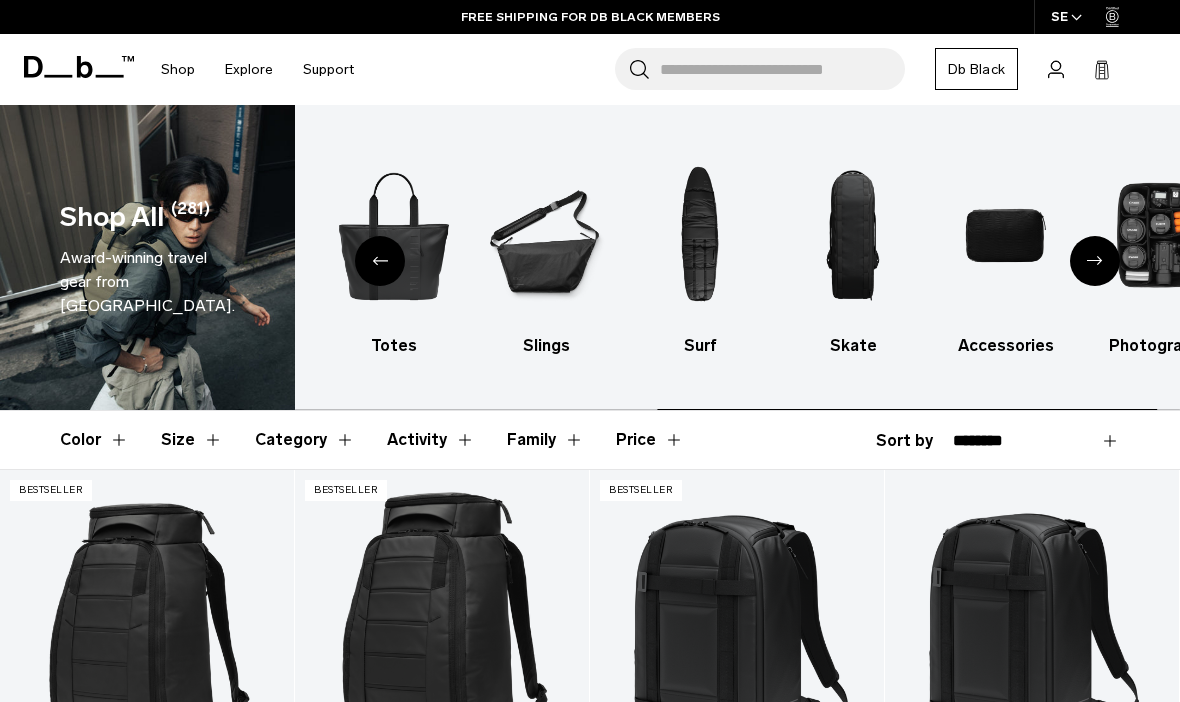 click at bounding box center (1095, 261) 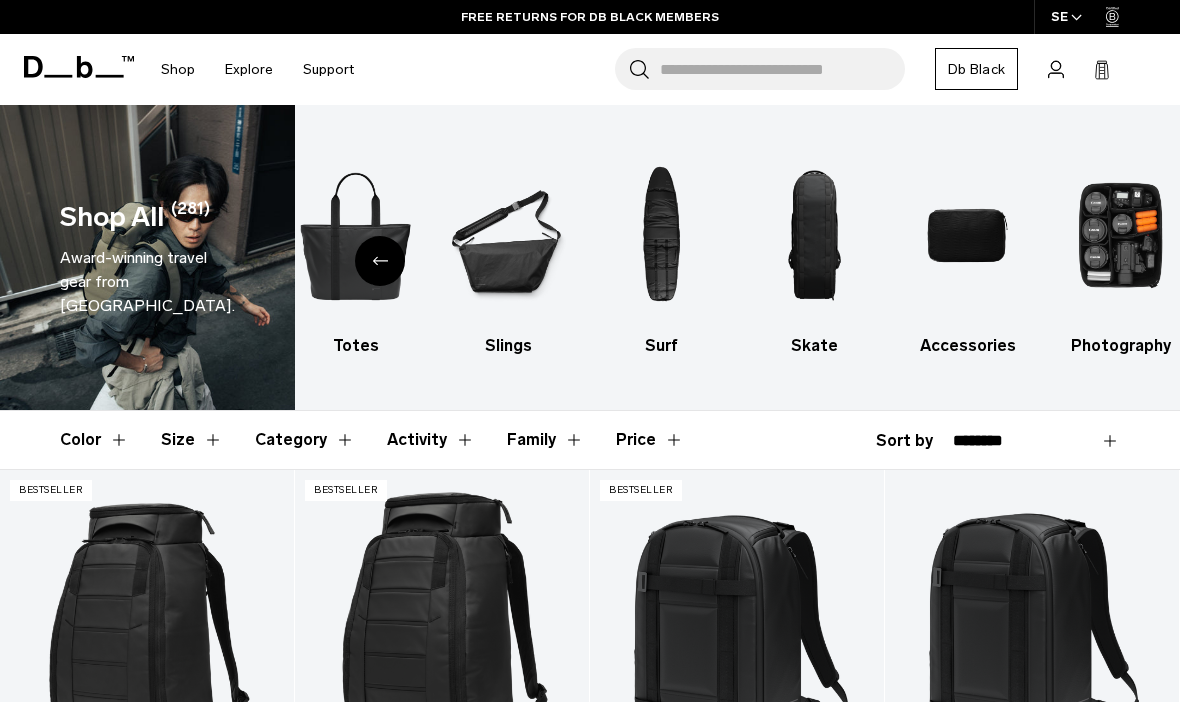 click 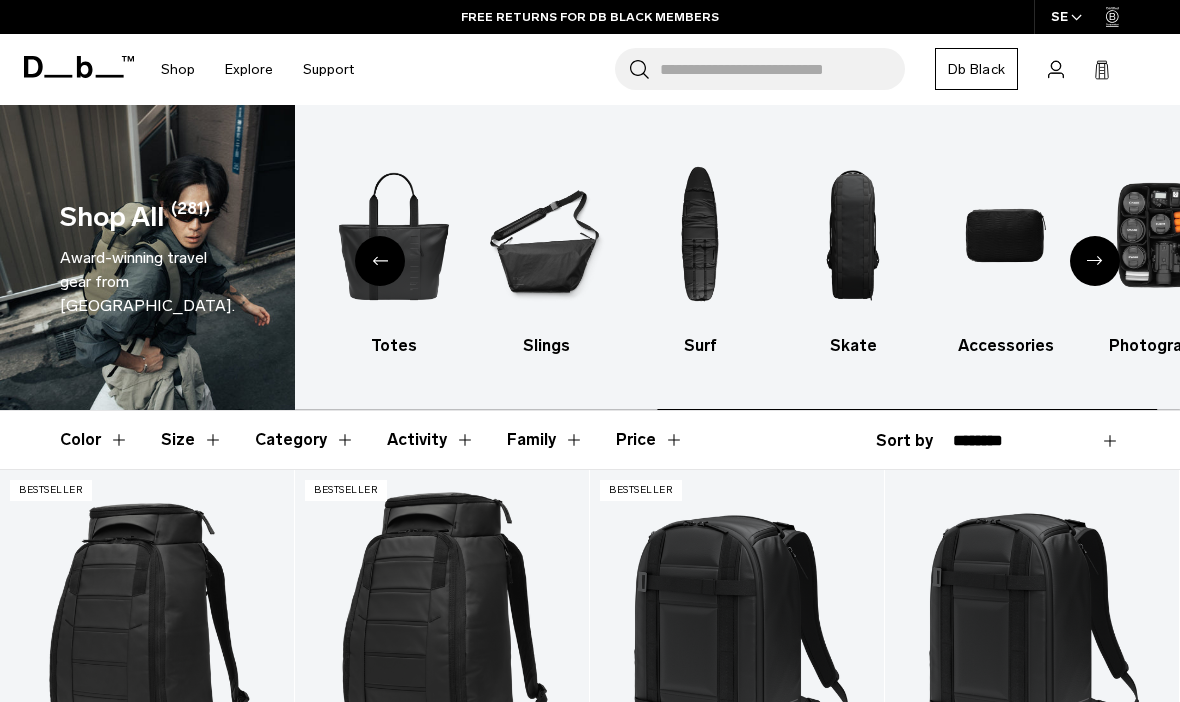 click 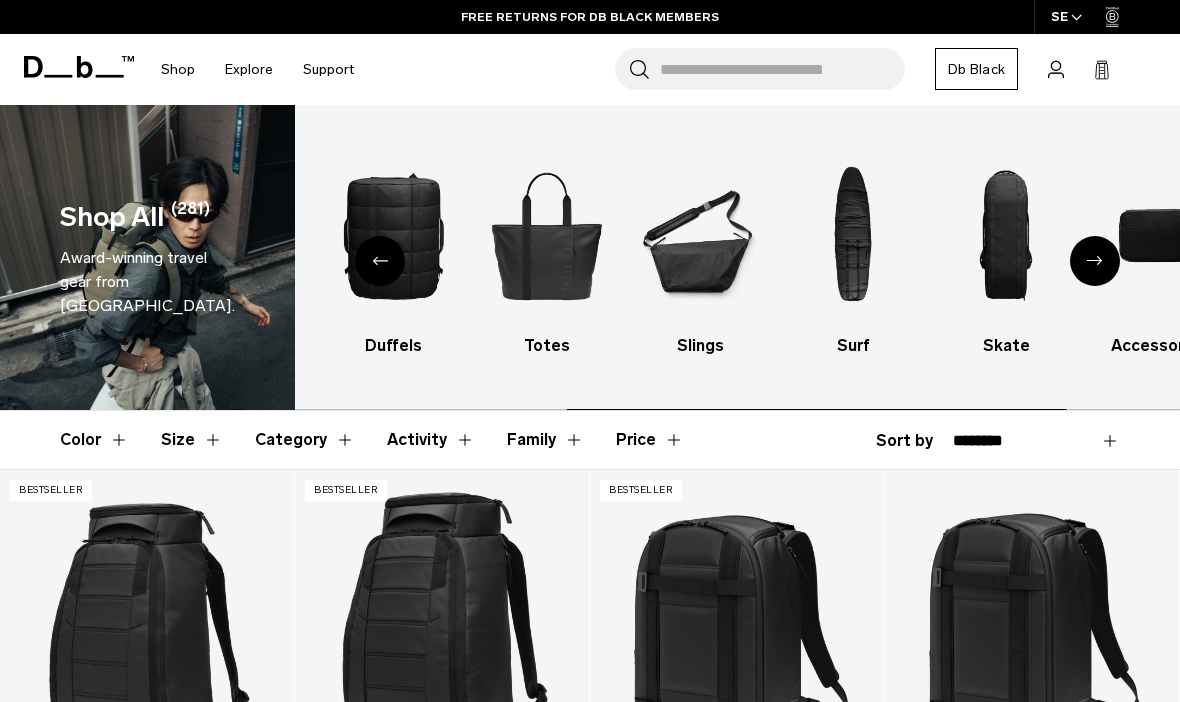 click 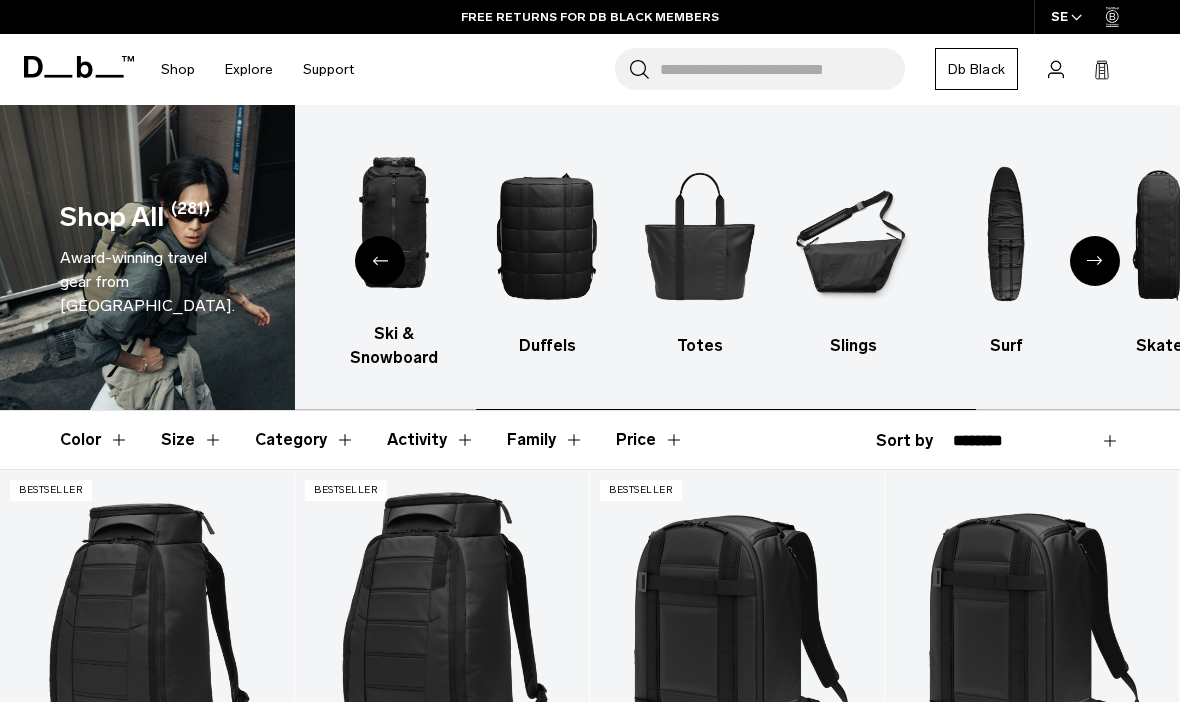click at bounding box center [380, 261] 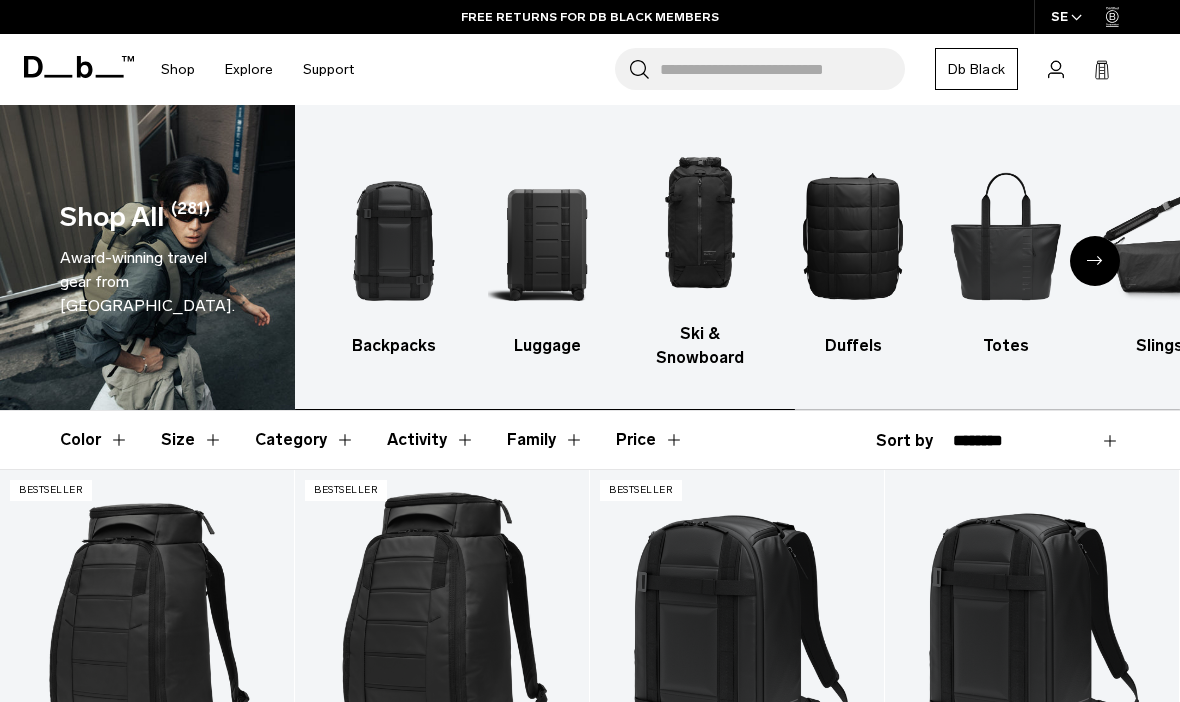click at bounding box center [394, 235] 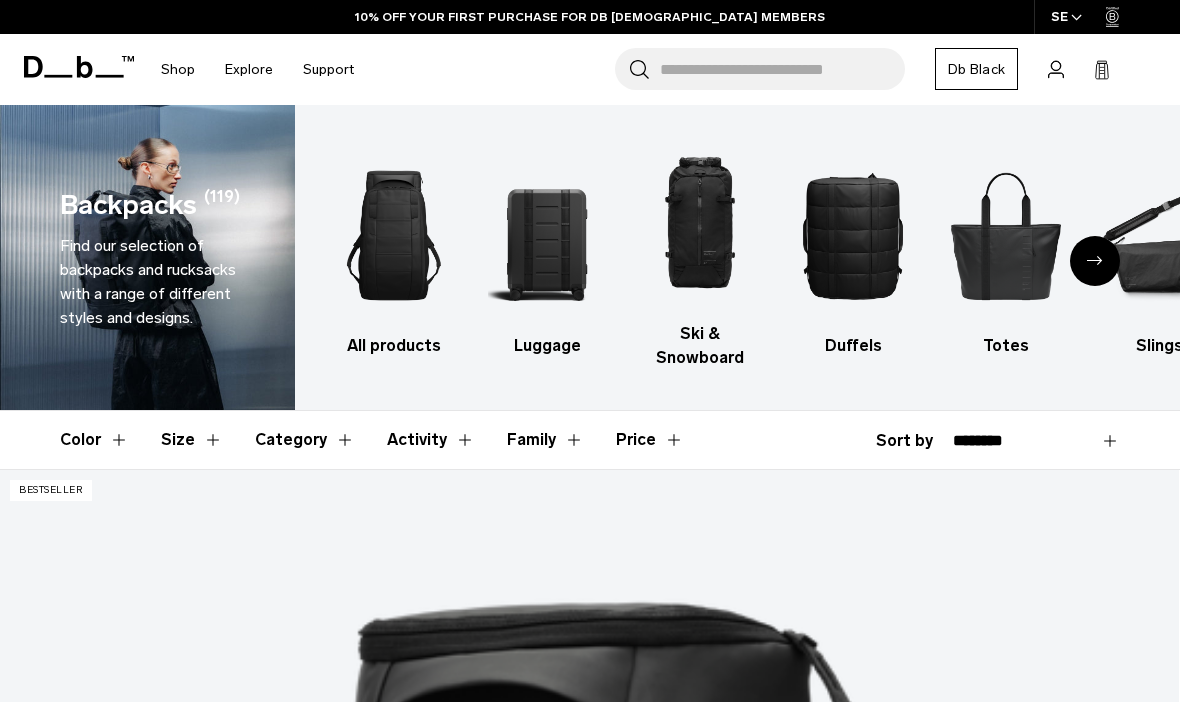scroll, scrollTop: 0, scrollLeft: 0, axis: both 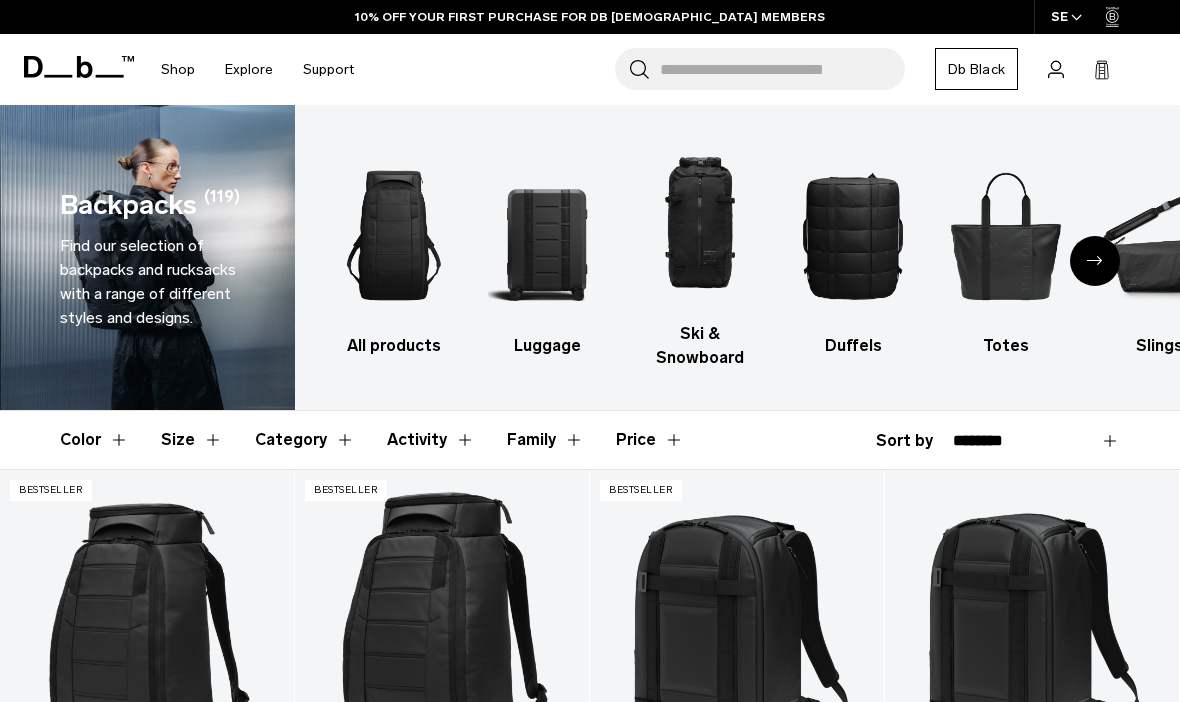 click at bounding box center (853, 235) 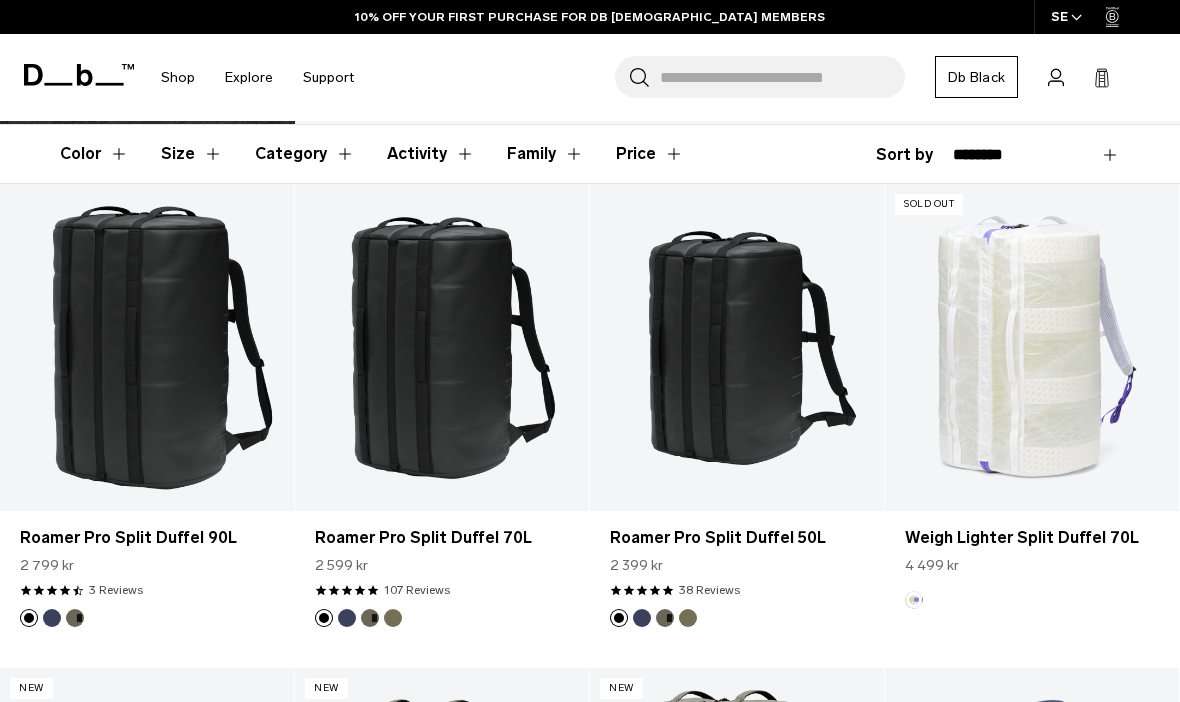 scroll, scrollTop: 286, scrollLeft: 0, axis: vertical 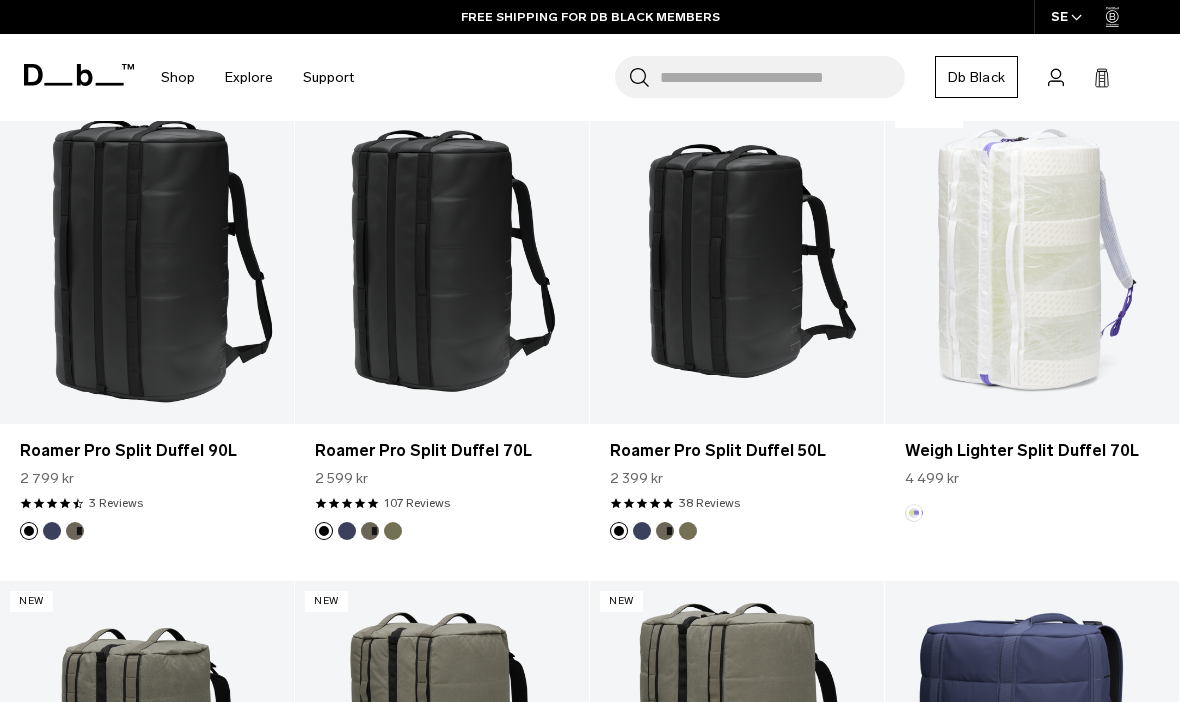 click on "Roamer Pro Split Duffel 50L" at bounding box center [737, 451] 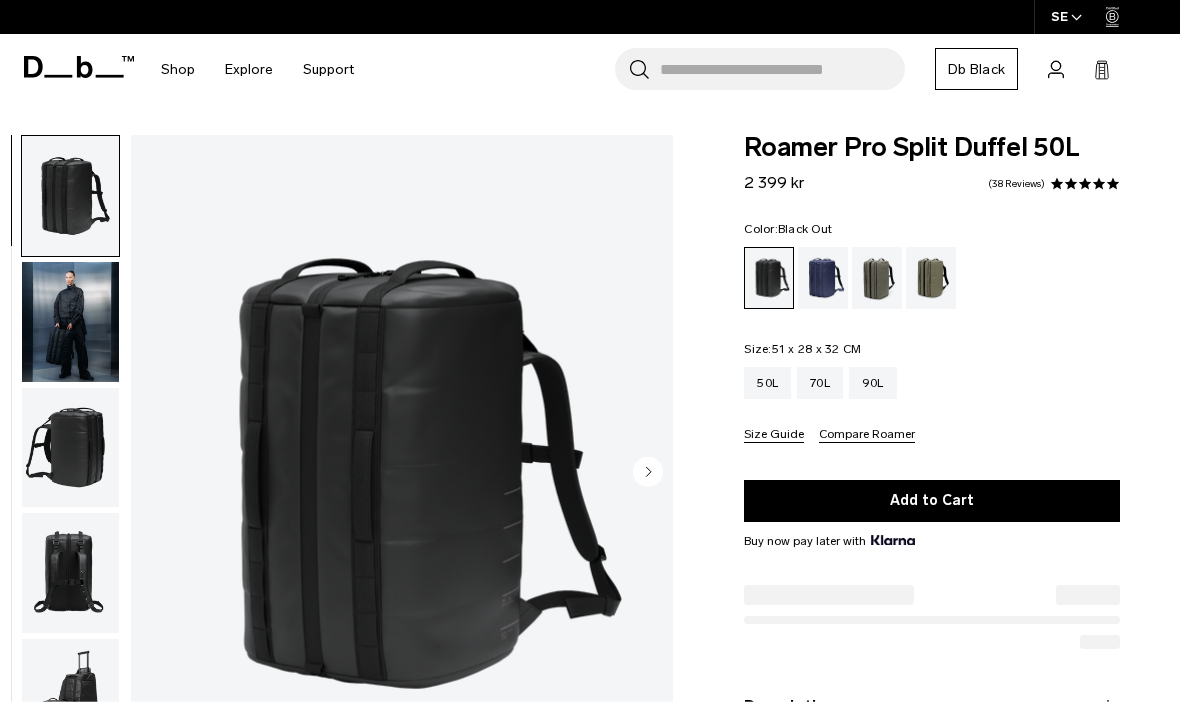 scroll, scrollTop: 0, scrollLeft: 0, axis: both 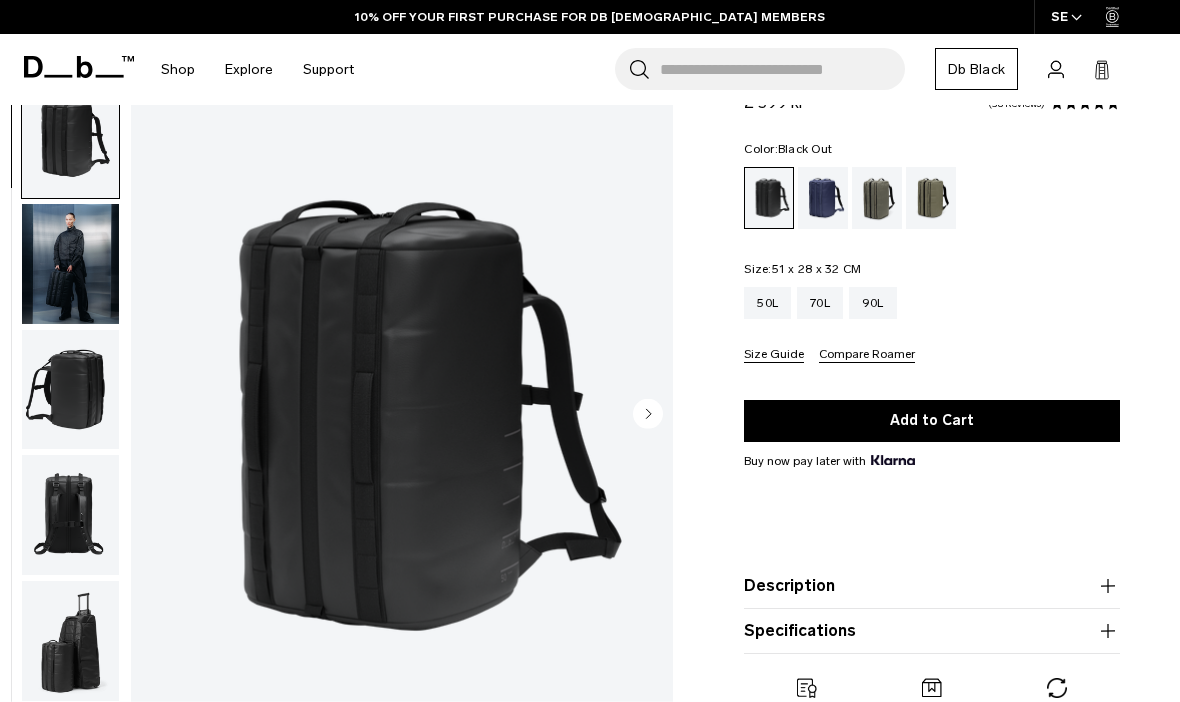 click 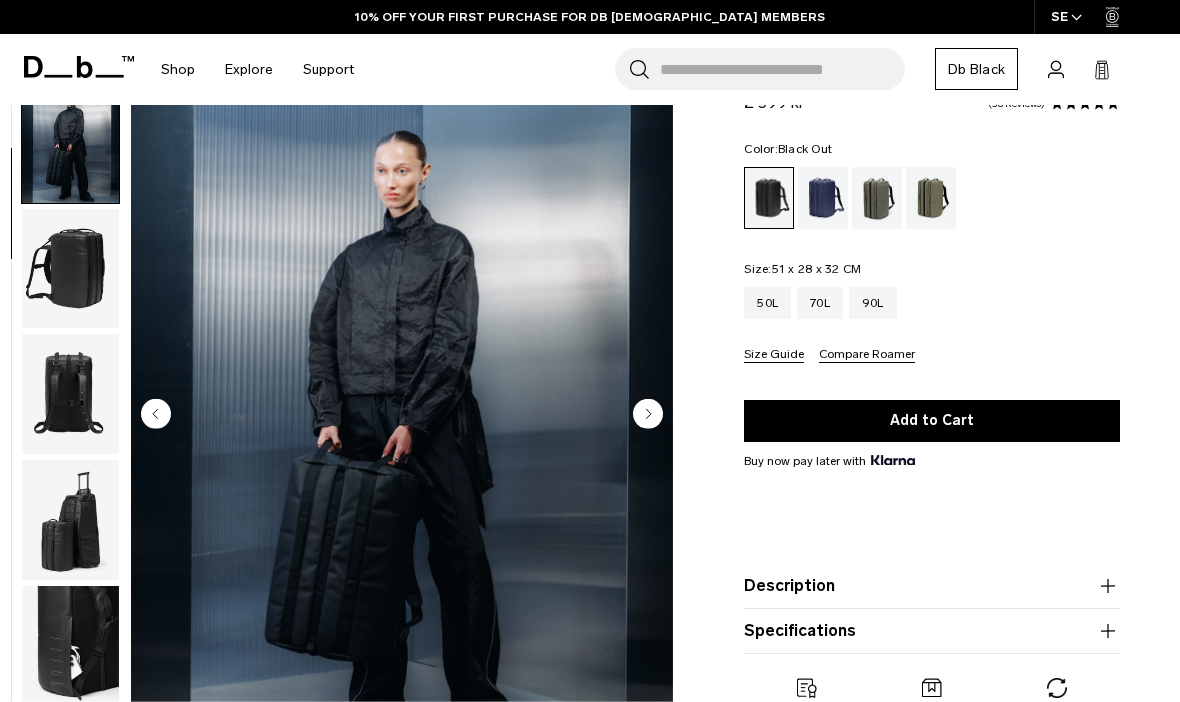 scroll, scrollTop: 127, scrollLeft: 0, axis: vertical 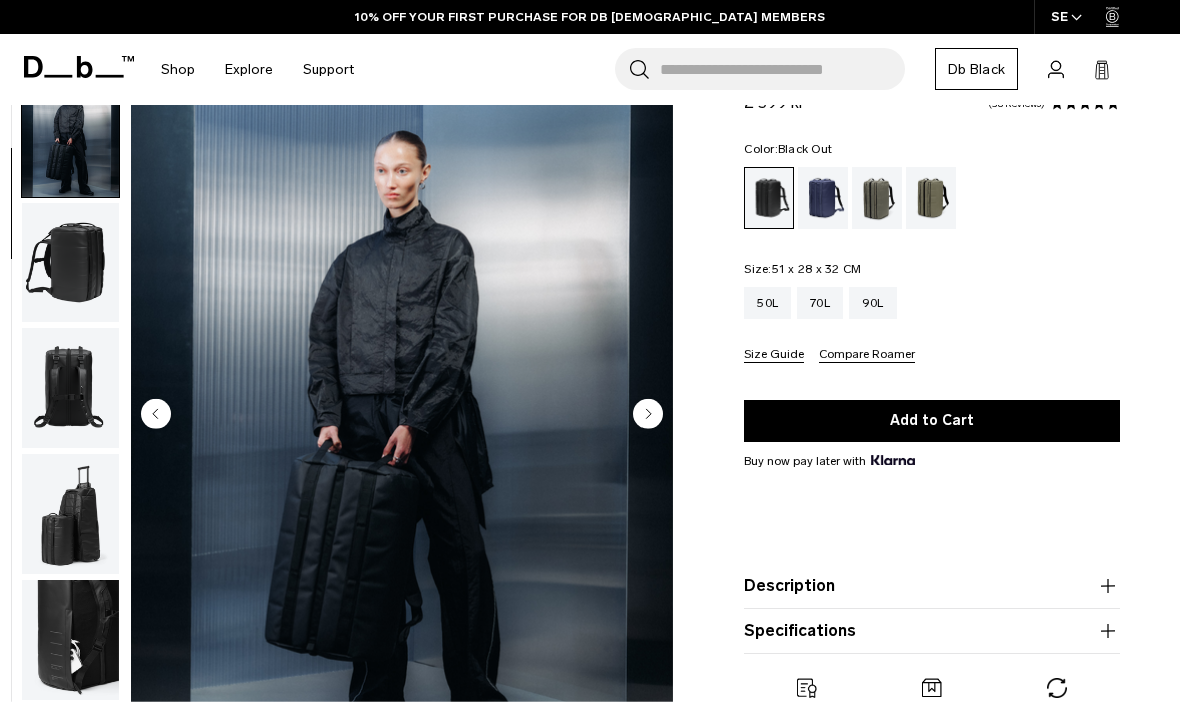 click 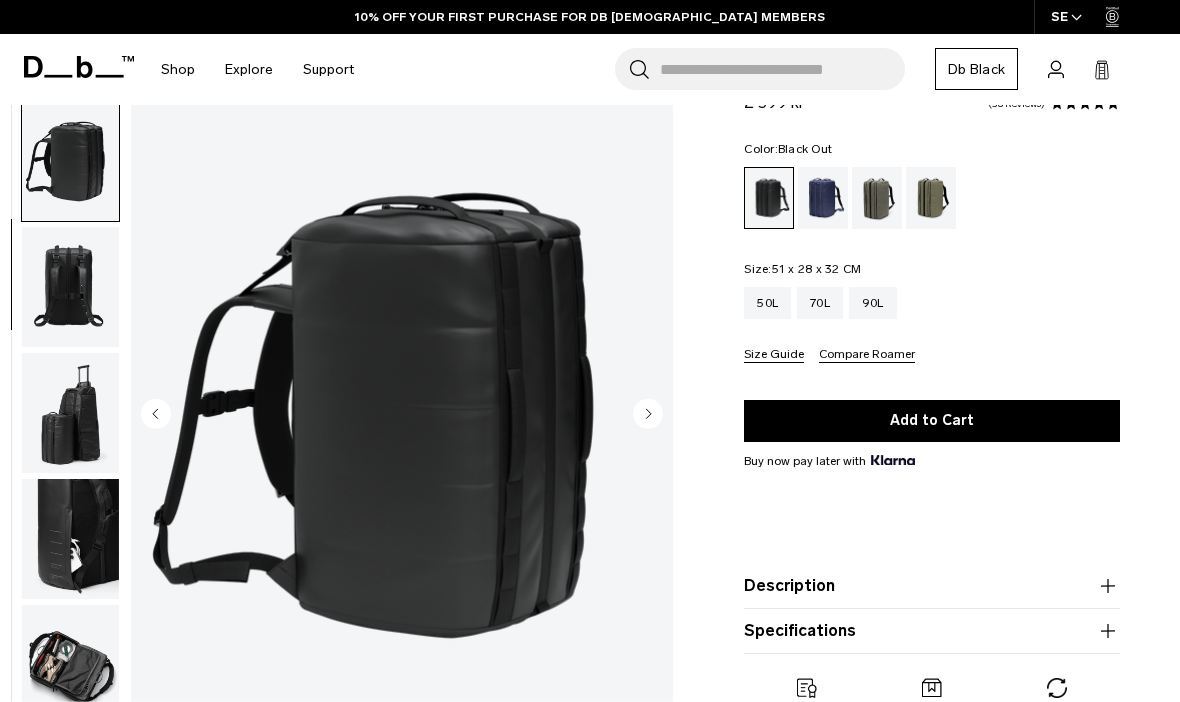 scroll, scrollTop: 254, scrollLeft: 0, axis: vertical 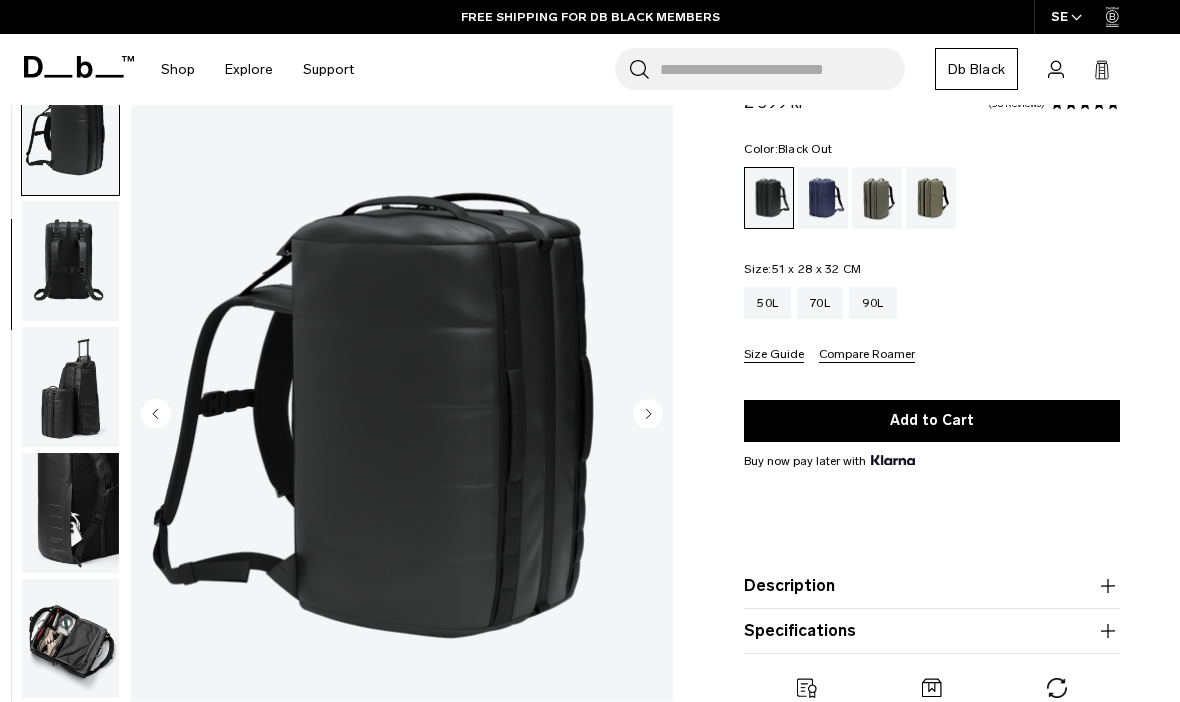 click 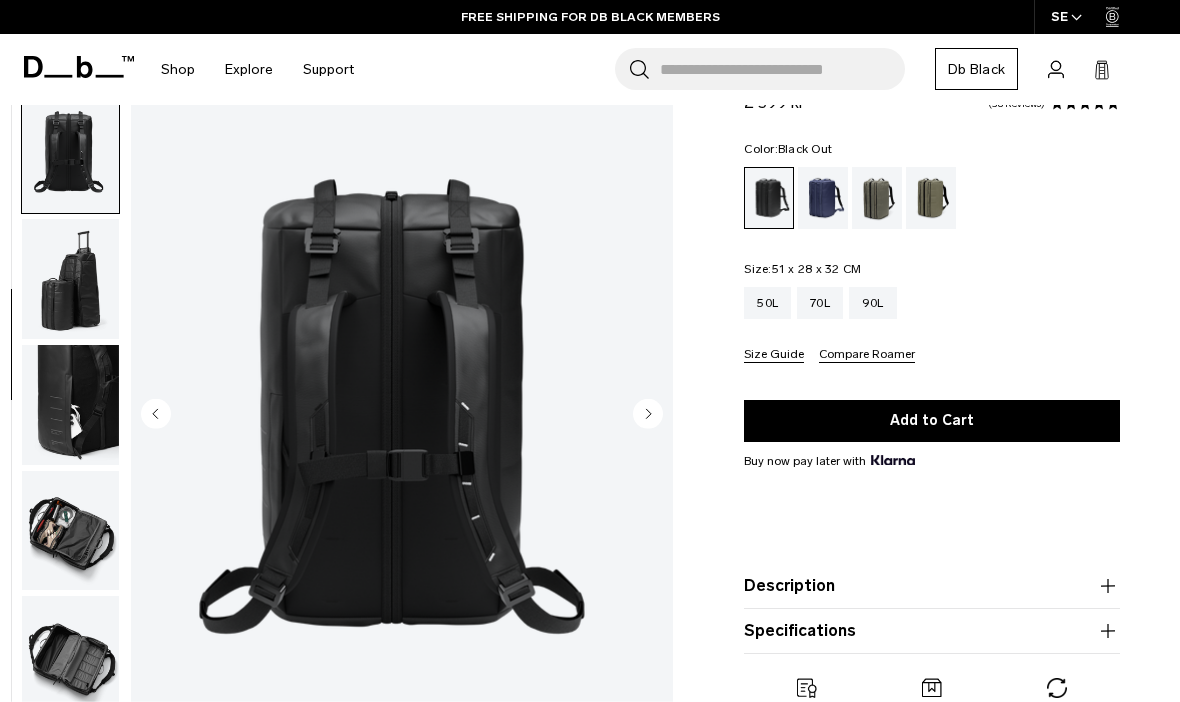scroll, scrollTop: 382, scrollLeft: 0, axis: vertical 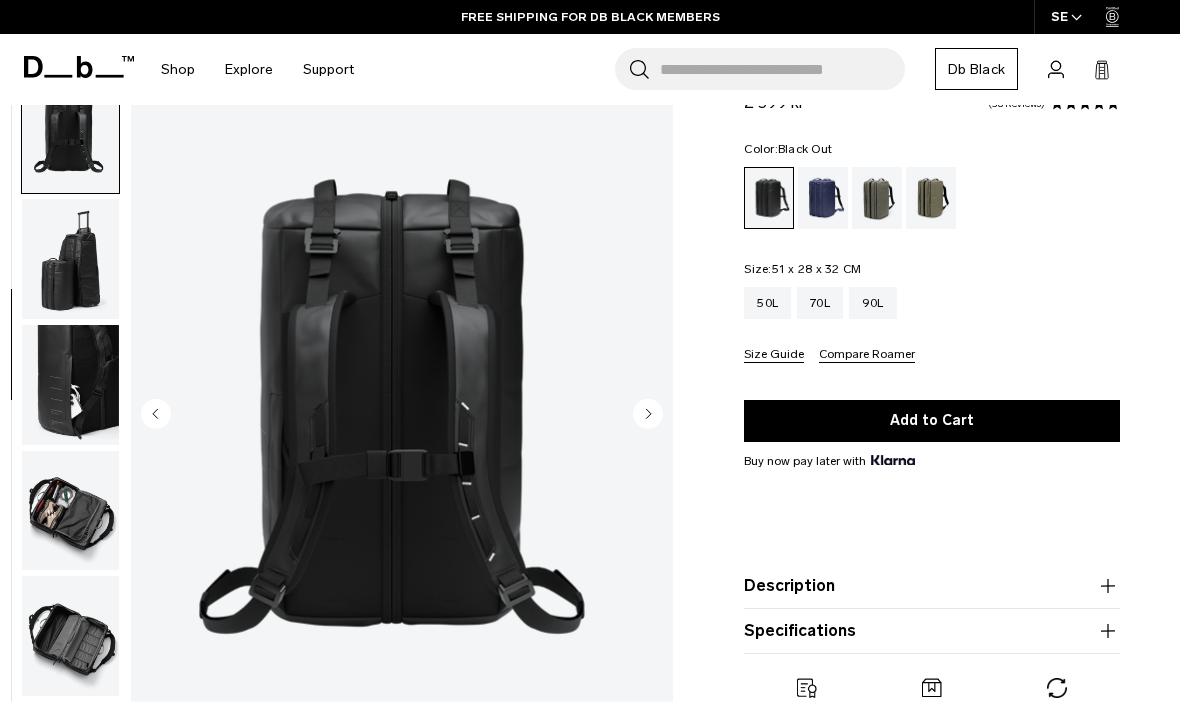 click 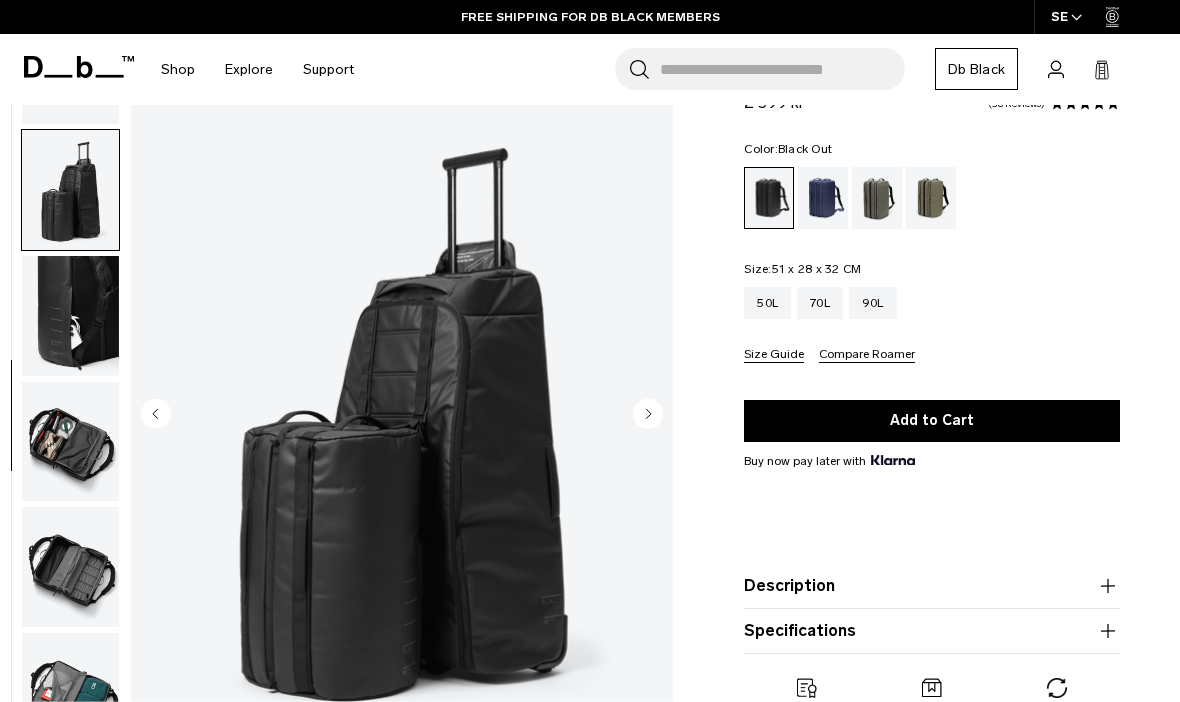 scroll, scrollTop: 464, scrollLeft: 0, axis: vertical 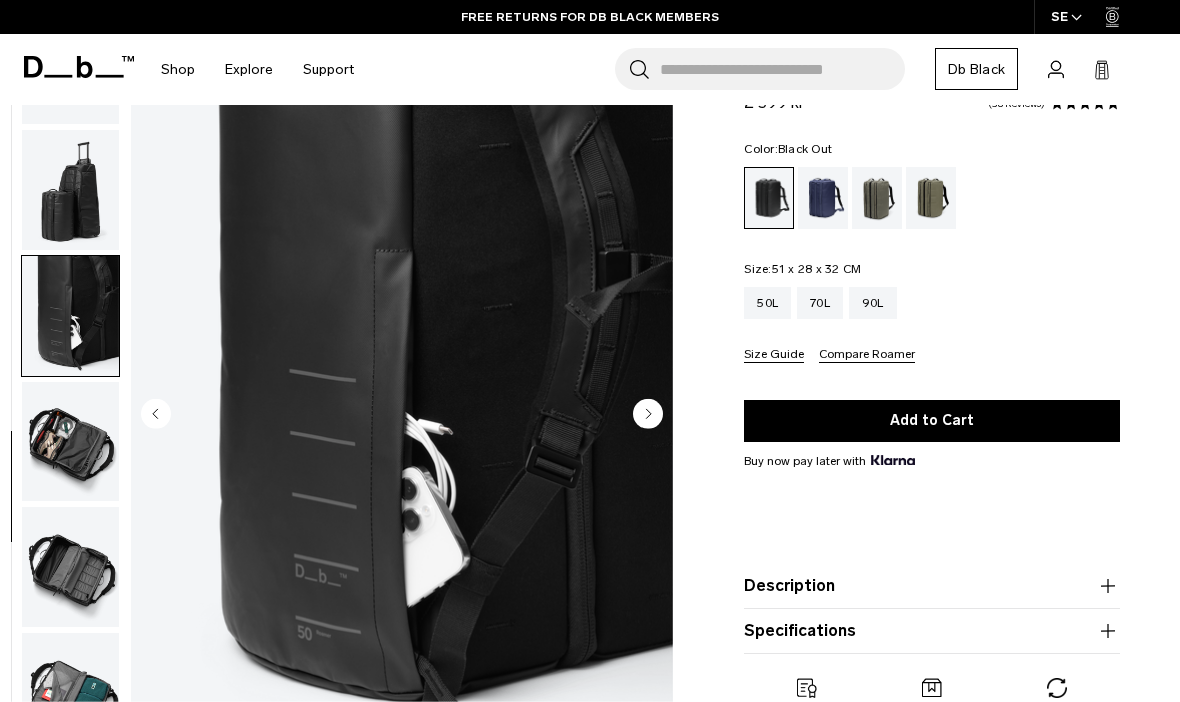 click 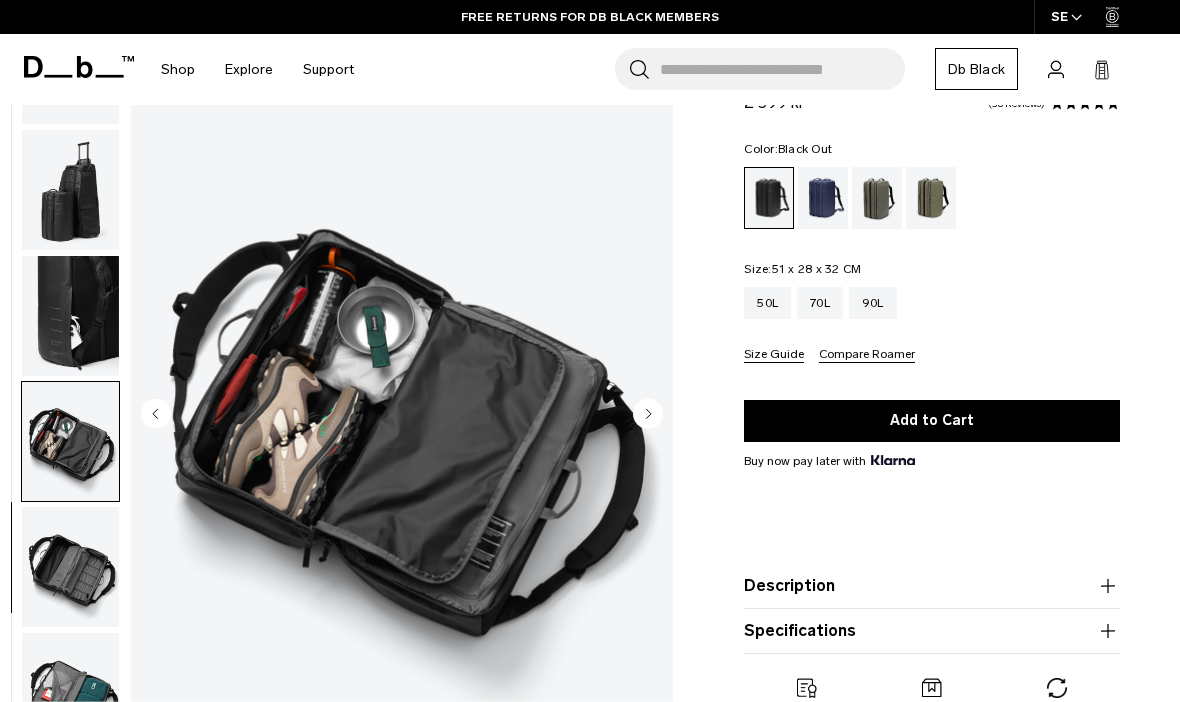 click 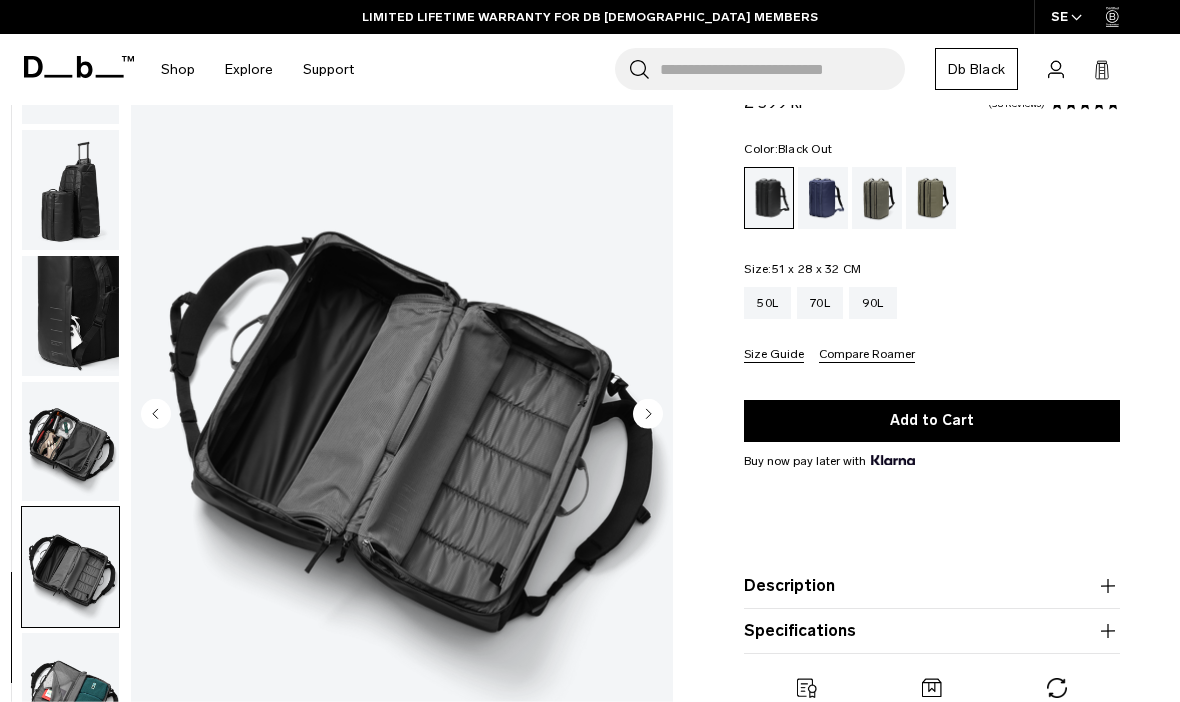 click 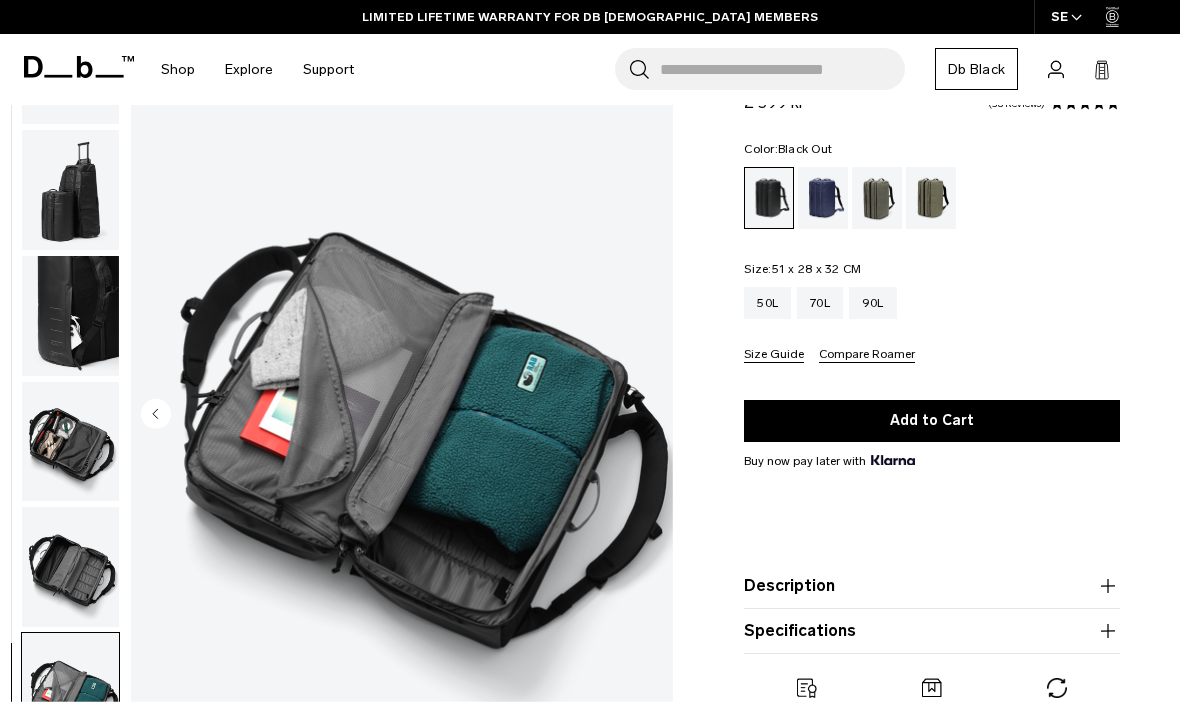 click at bounding box center [402, 415] 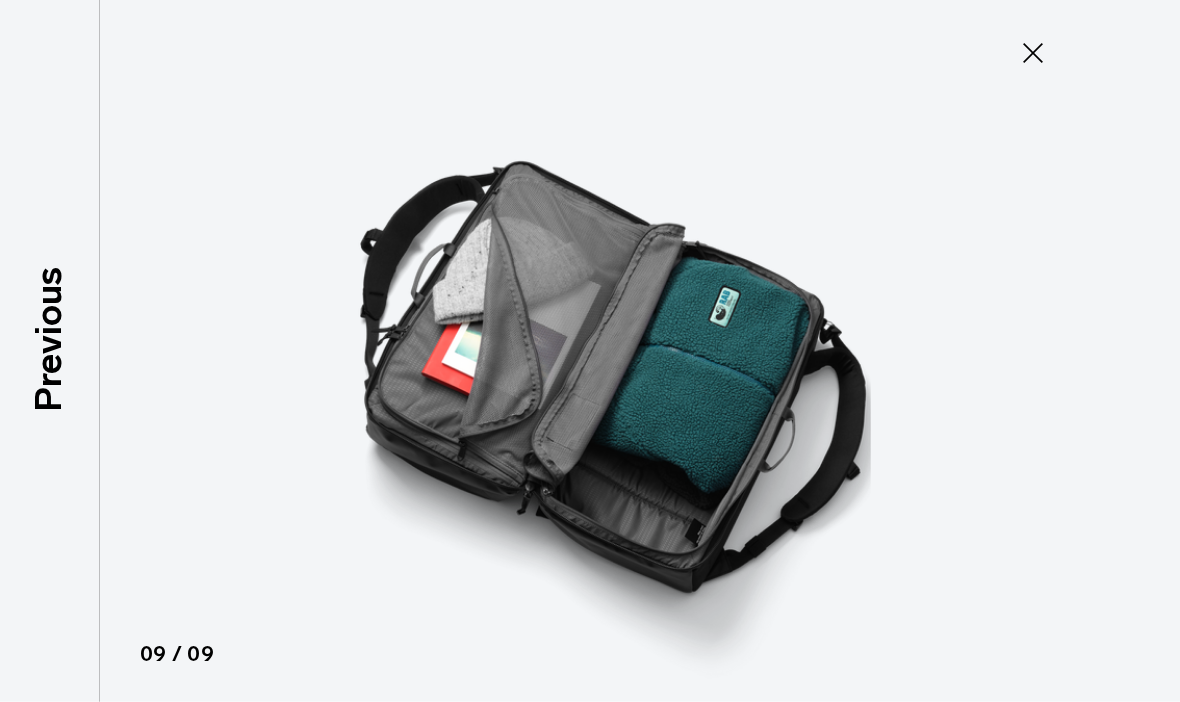 click 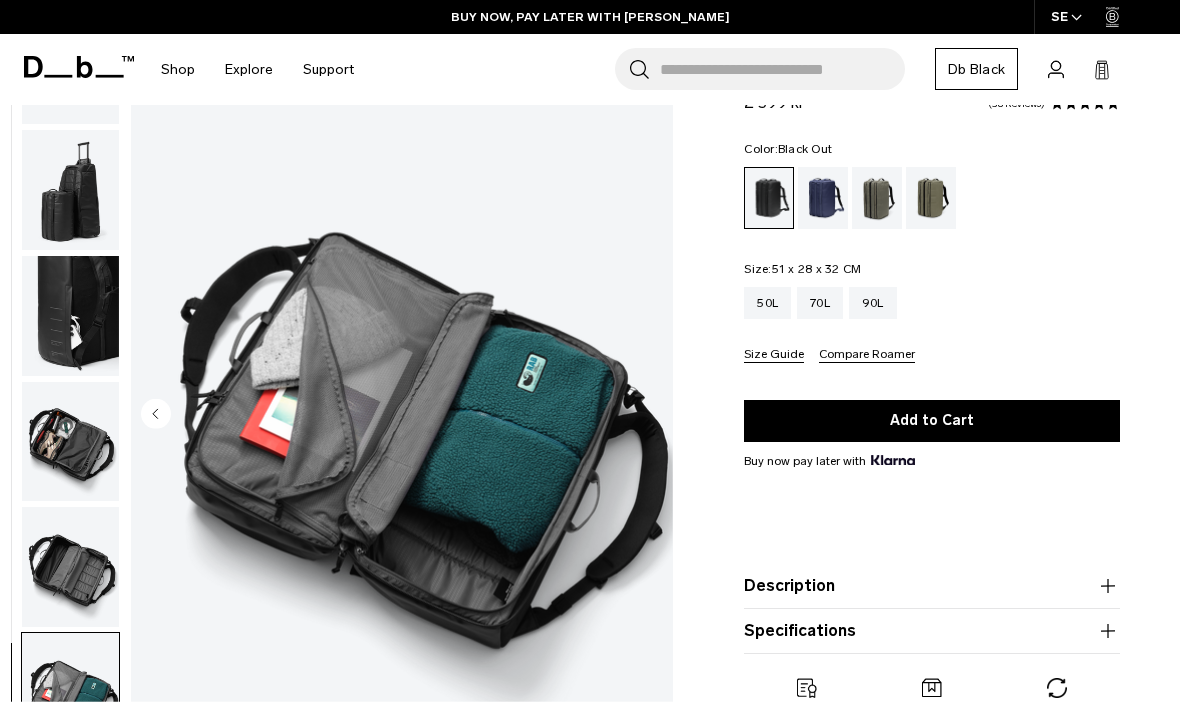 click on "70L" at bounding box center (820, 303) 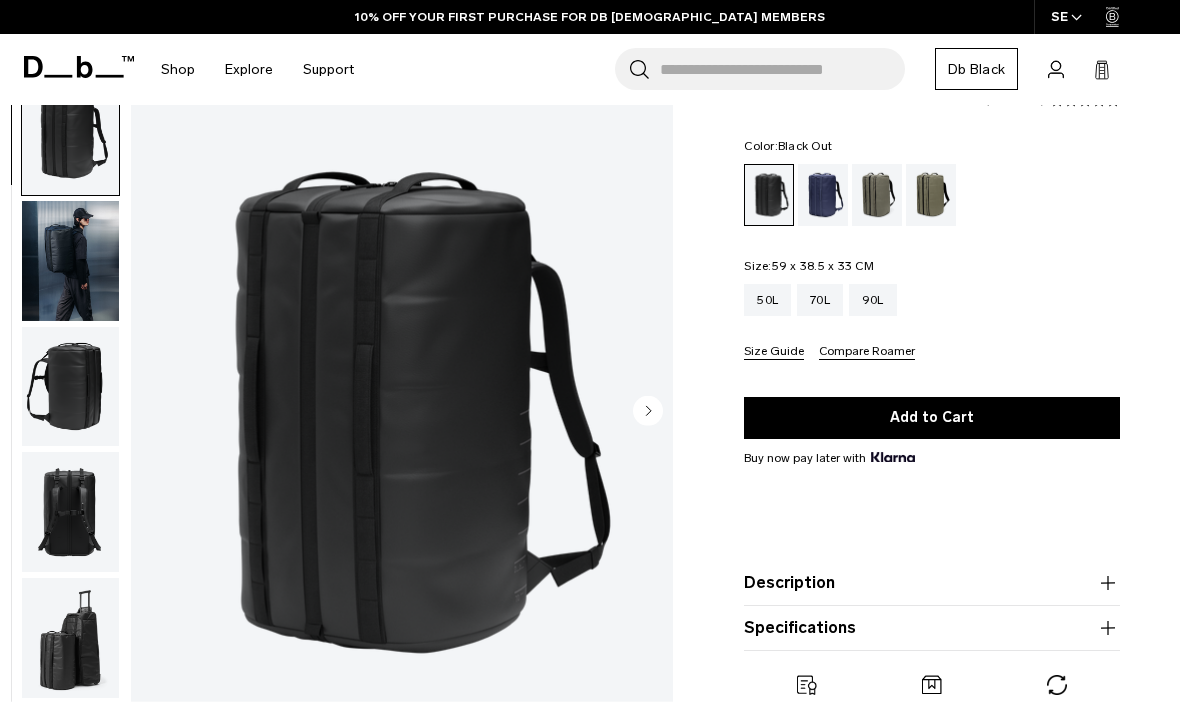 scroll, scrollTop: 83, scrollLeft: 0, axis: vertical 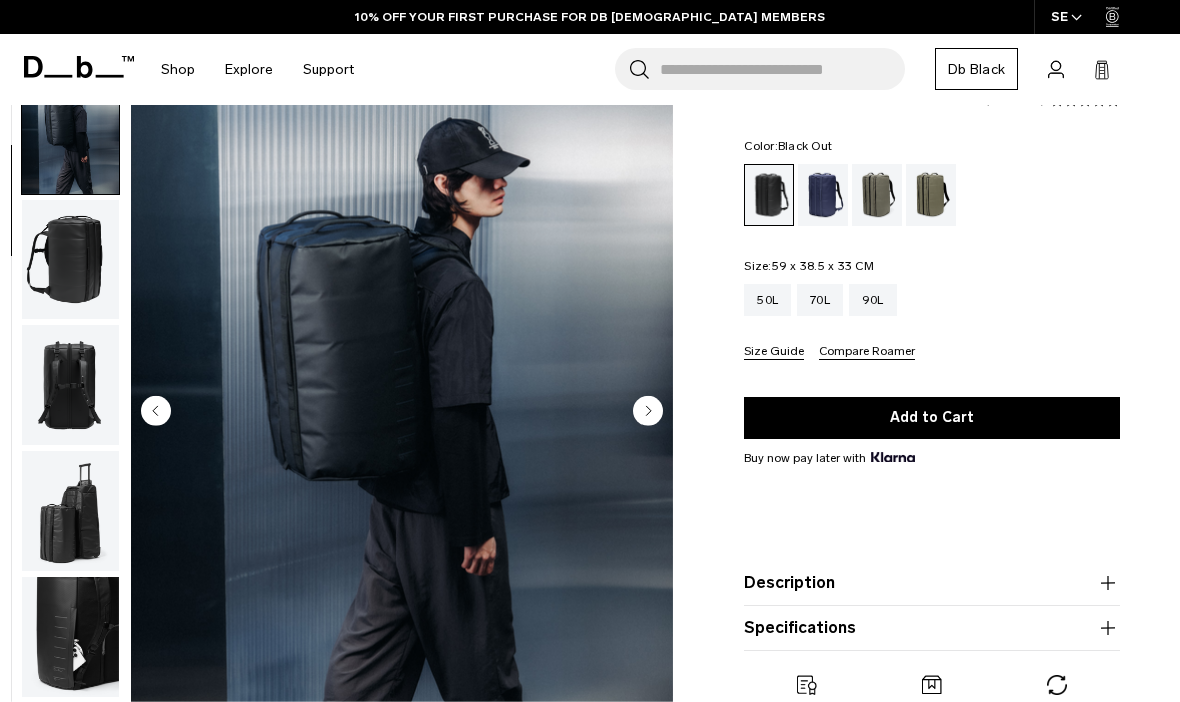click 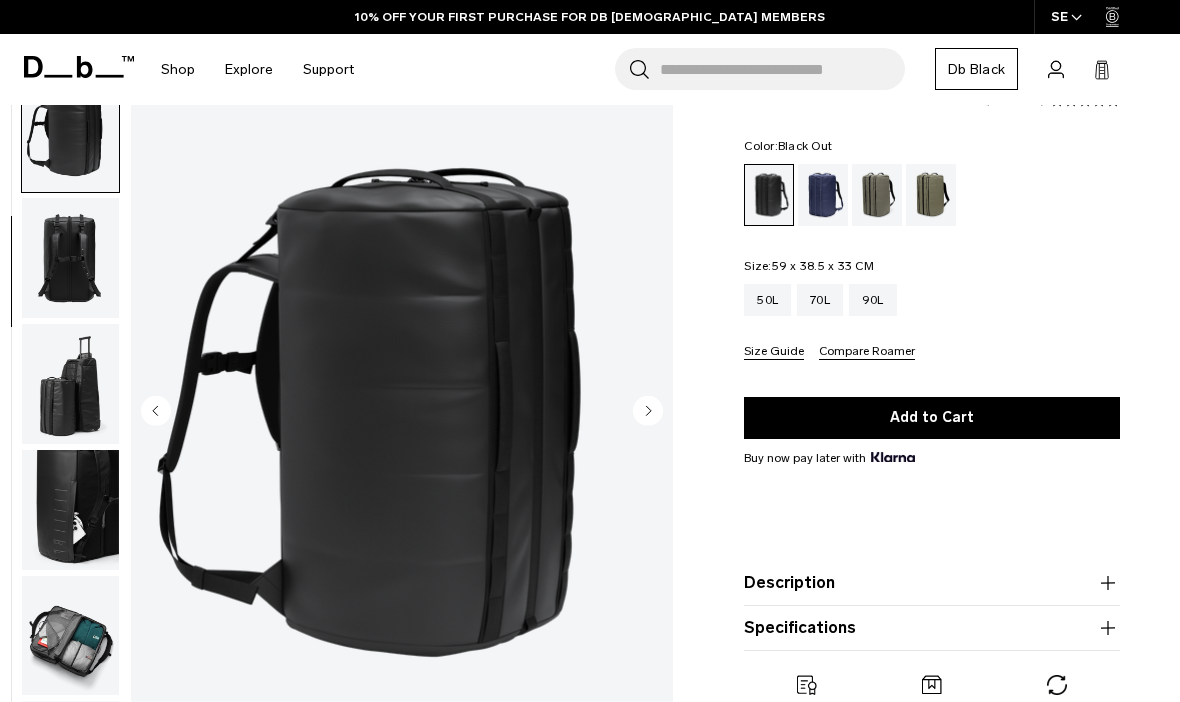 click 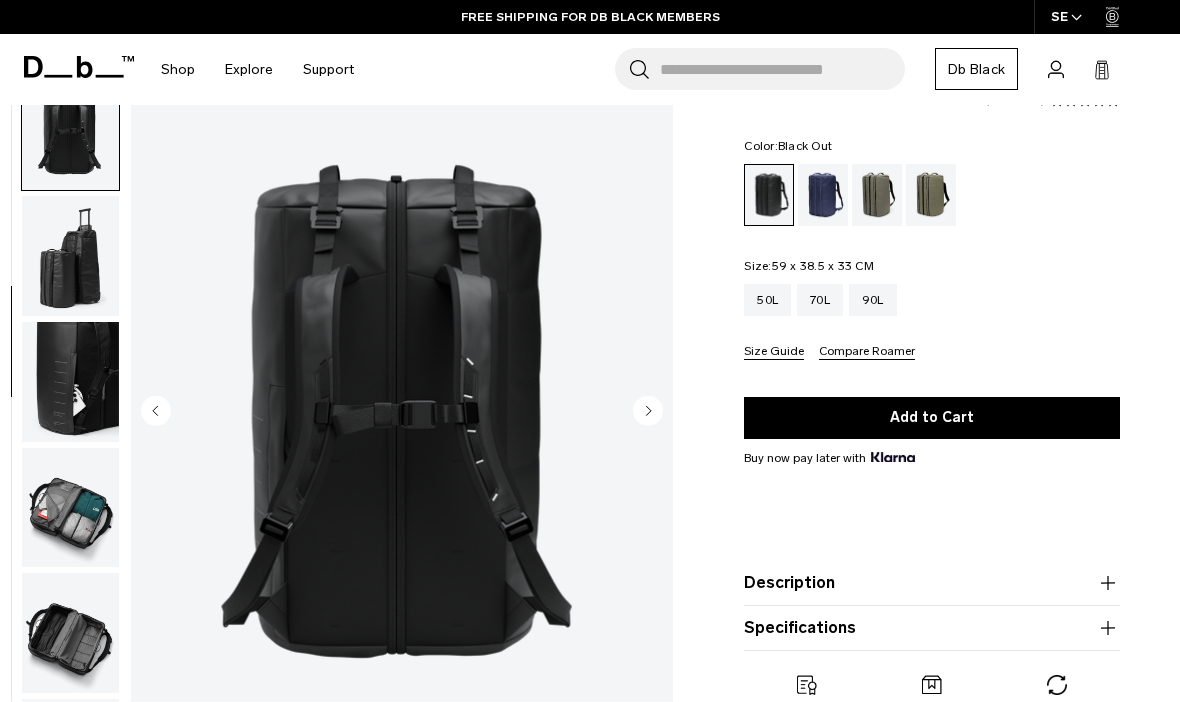 click 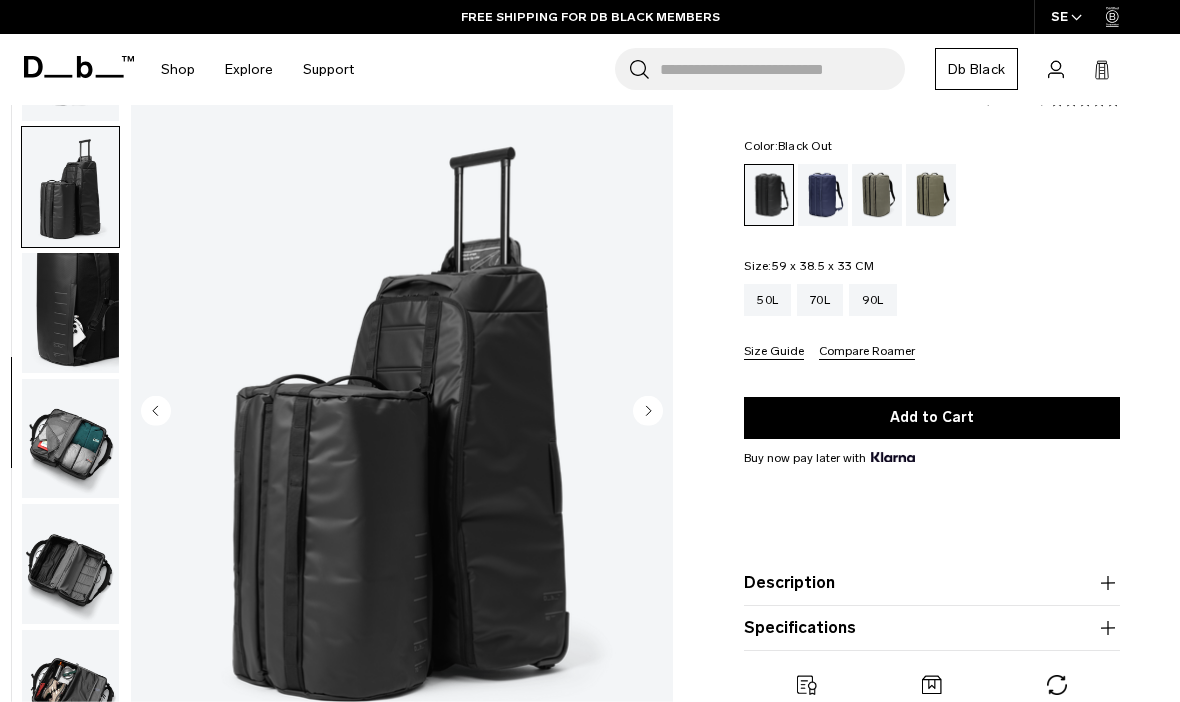 scroll, scrollTop: 464, scrollLeft: 0, axis: vertical 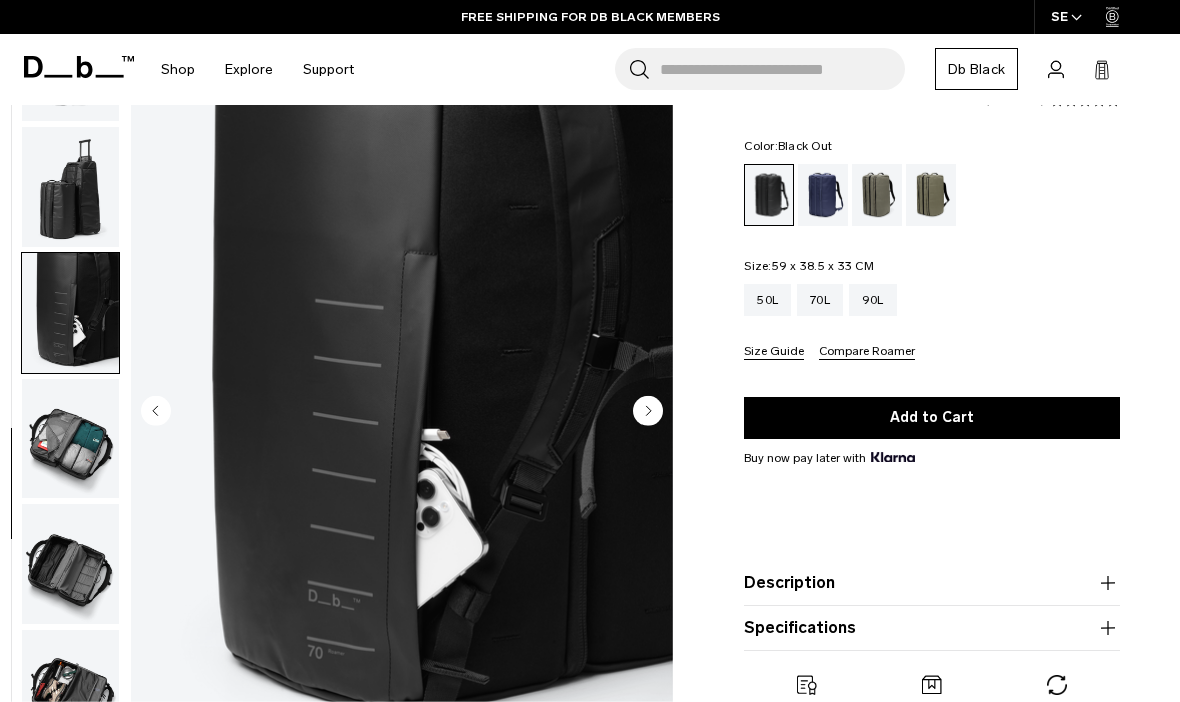 click 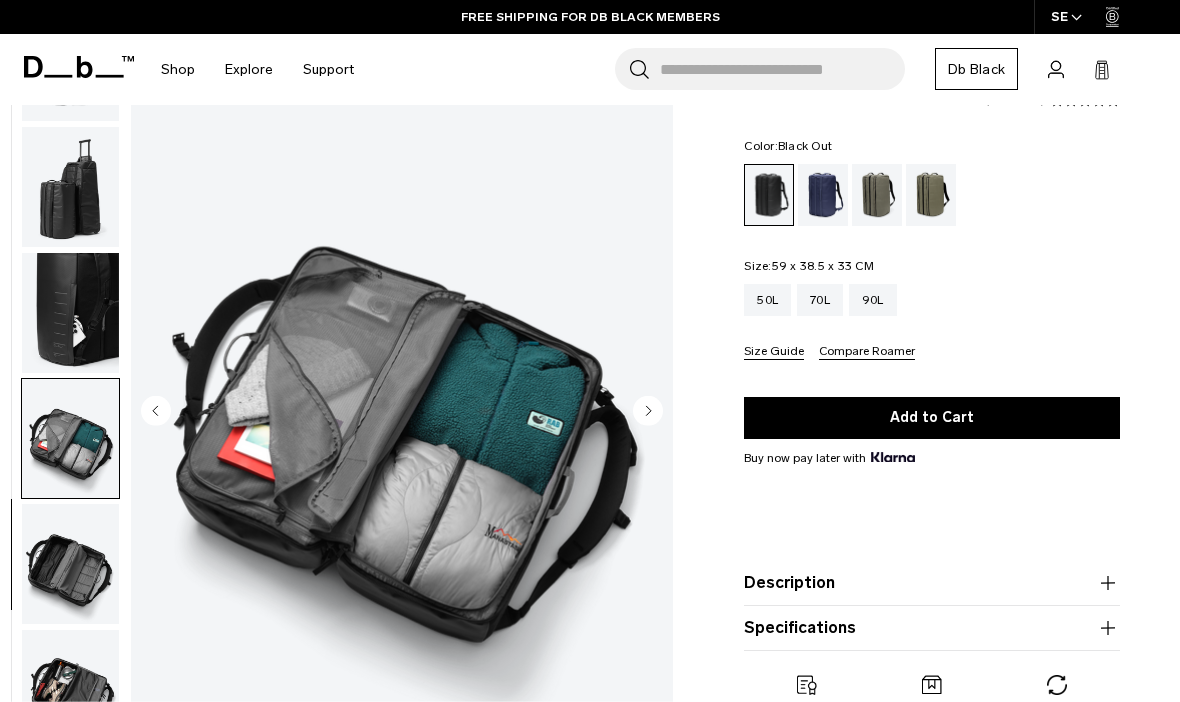 click 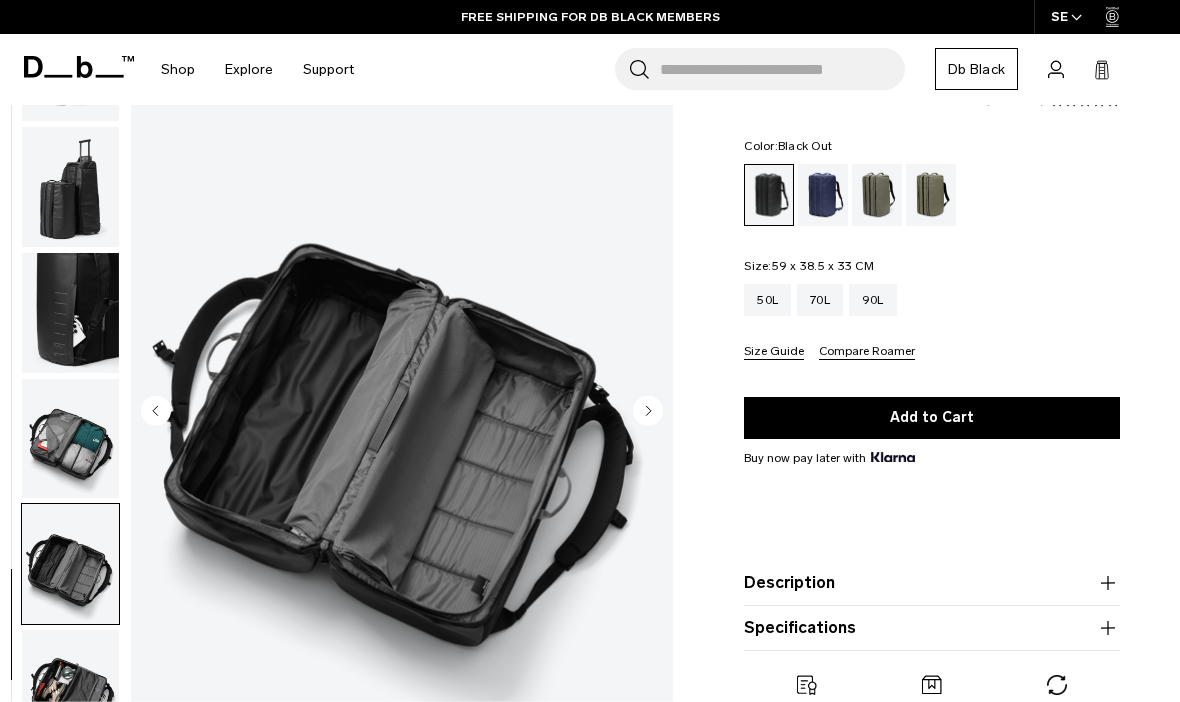 click at bounding box center (648, 412) 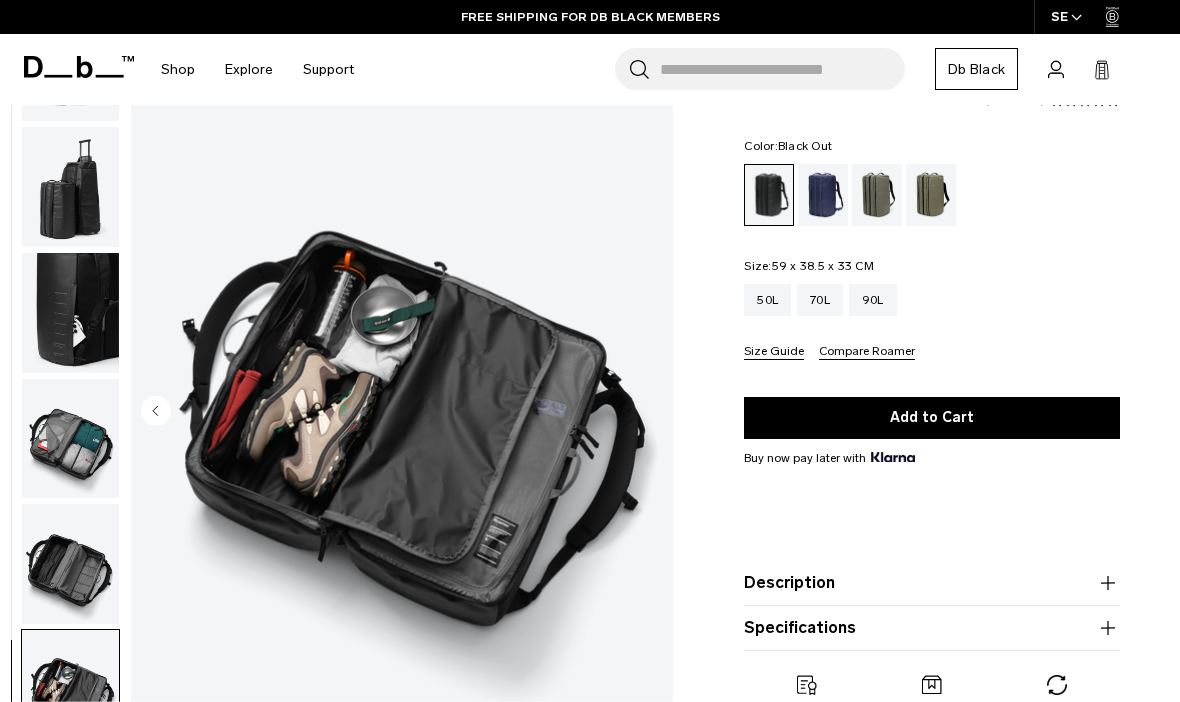 click on "90L" at bounding box center [873, 300] 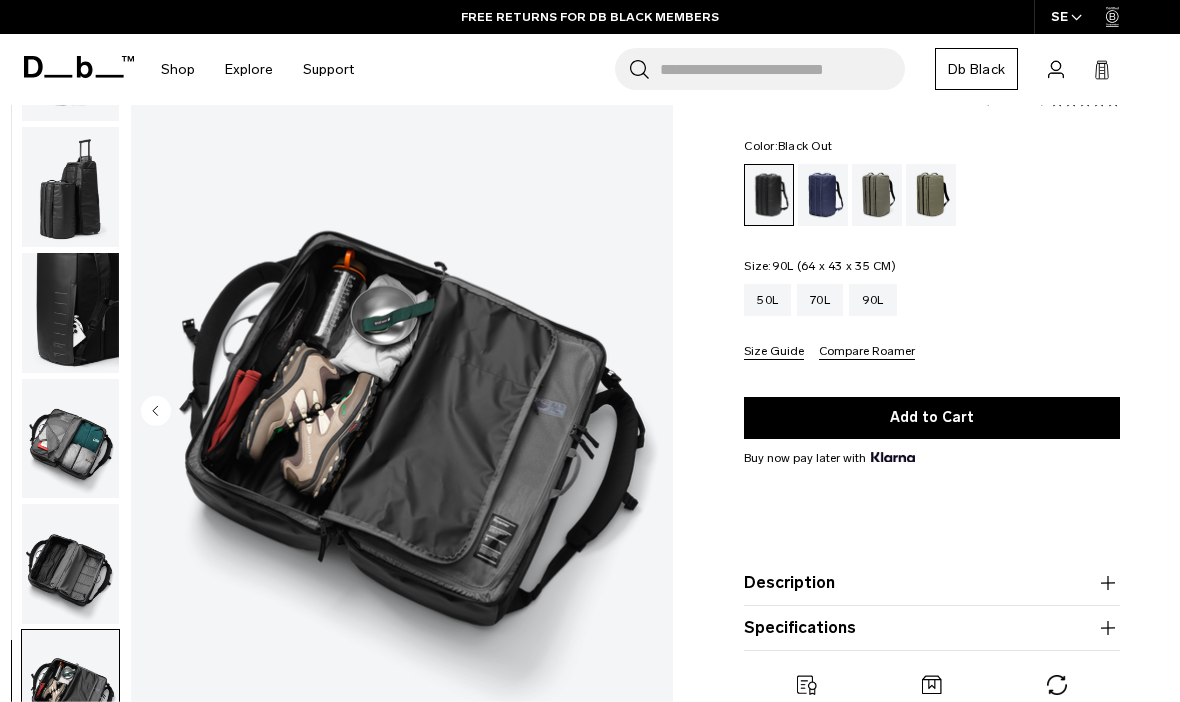 scroll, scrollTop: 153, scrollLeft: 0, axis: vertical 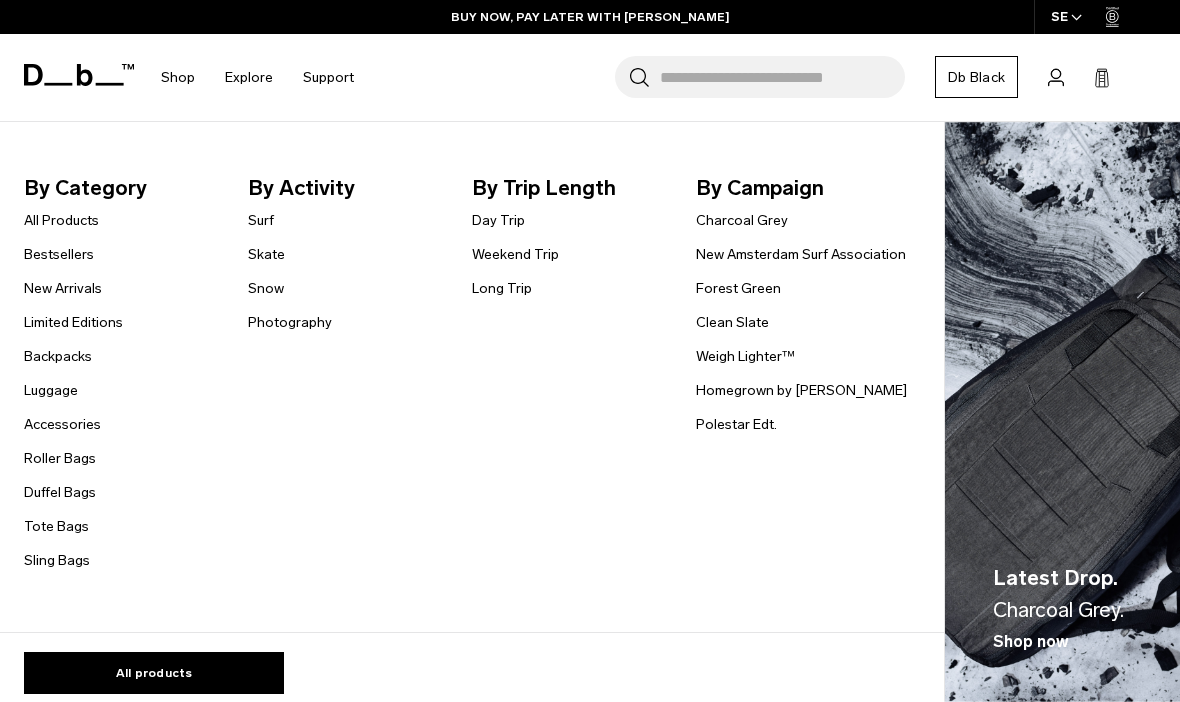 click on "Roller Bags" at bounding box center (60, 458) 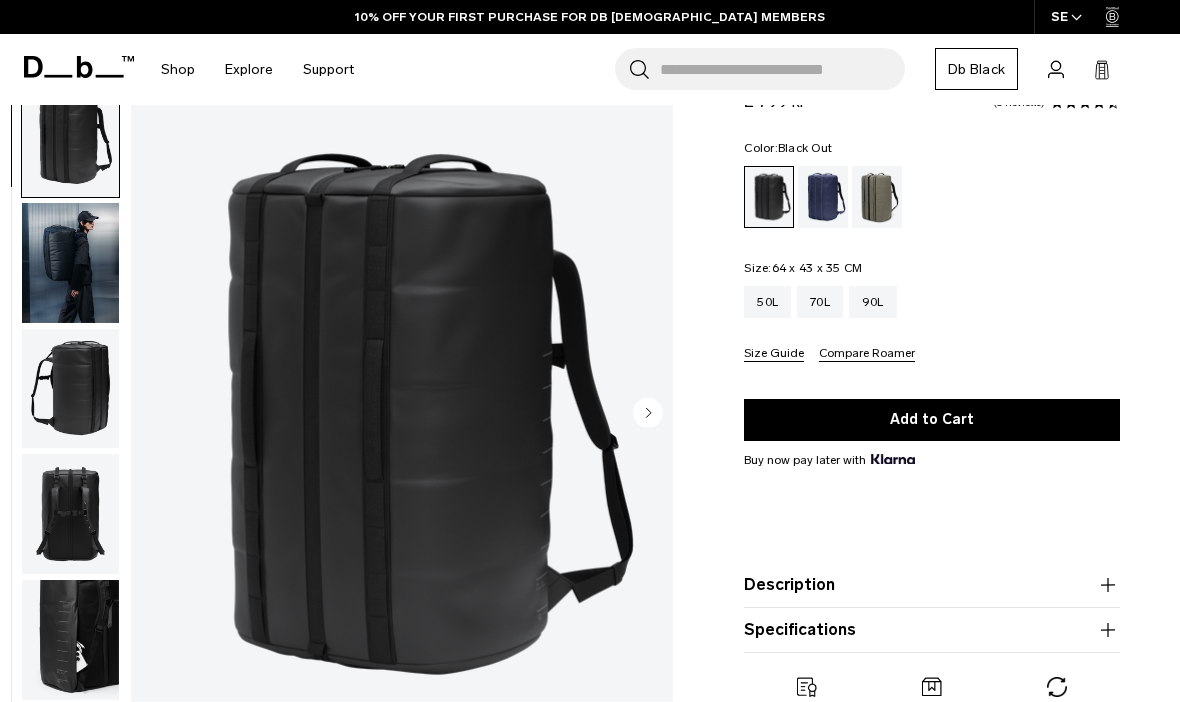 scroll, scrollTop: 79, scrollLeft: 0, axis: vertical 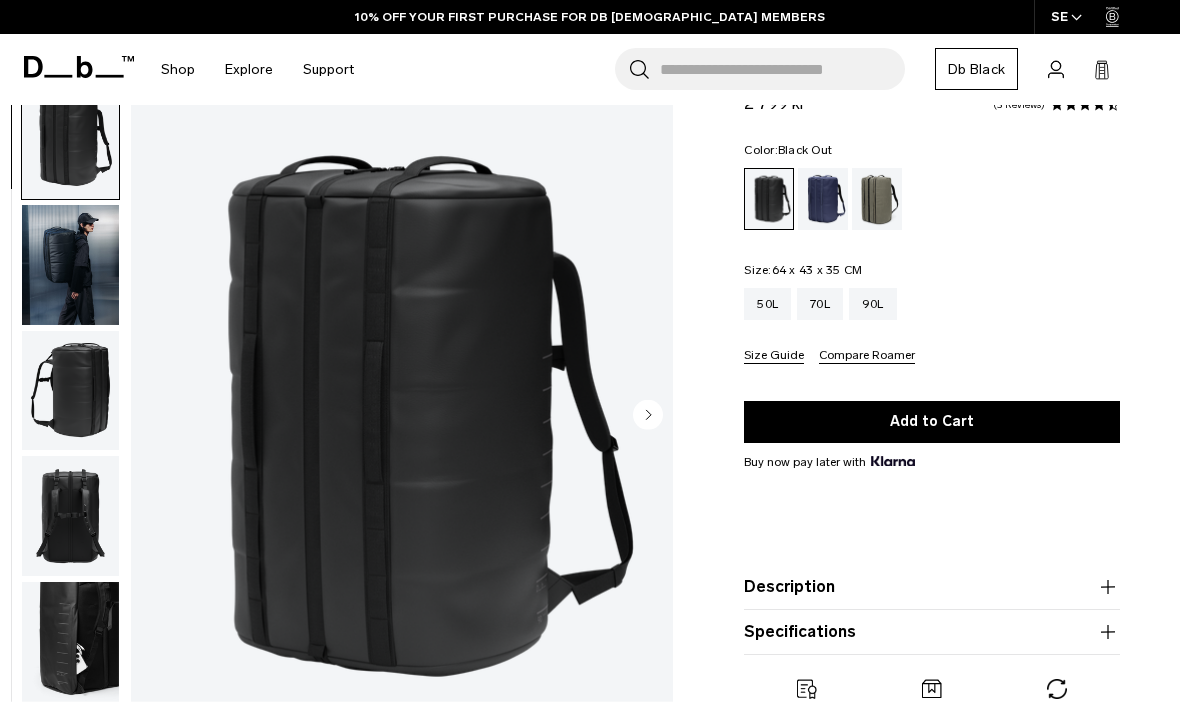 click at bounding box center [402, 416] 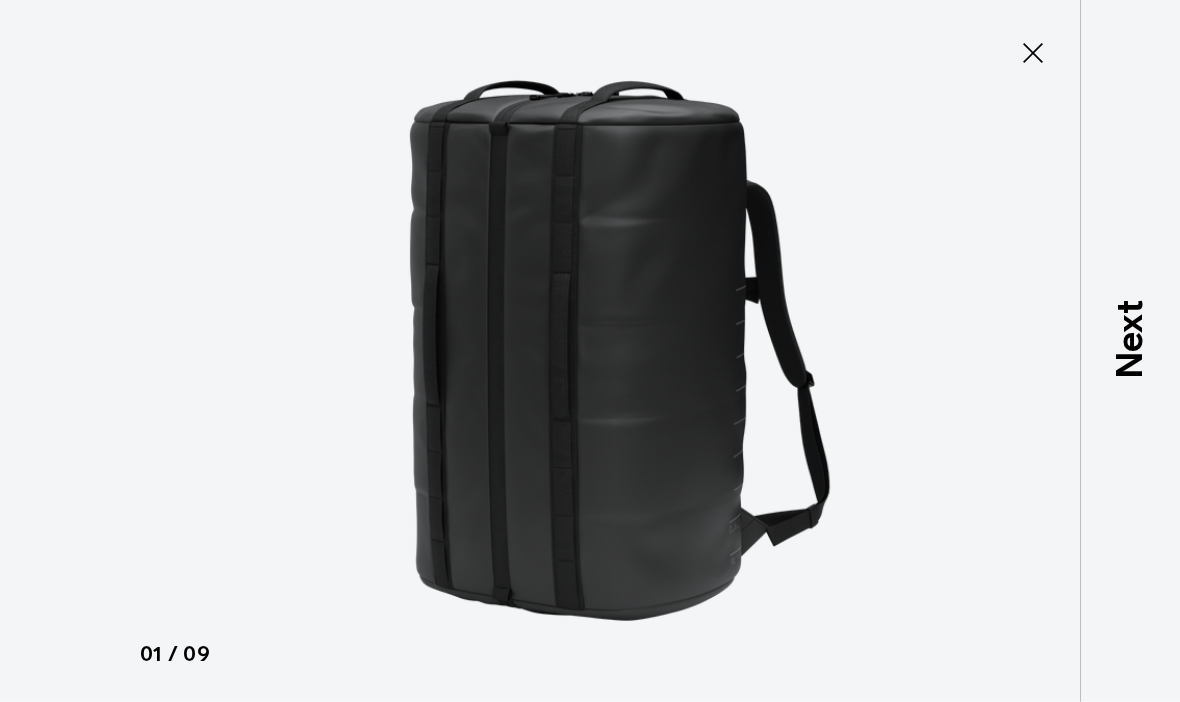 click on "Next" at bounding box center [1130, 338] 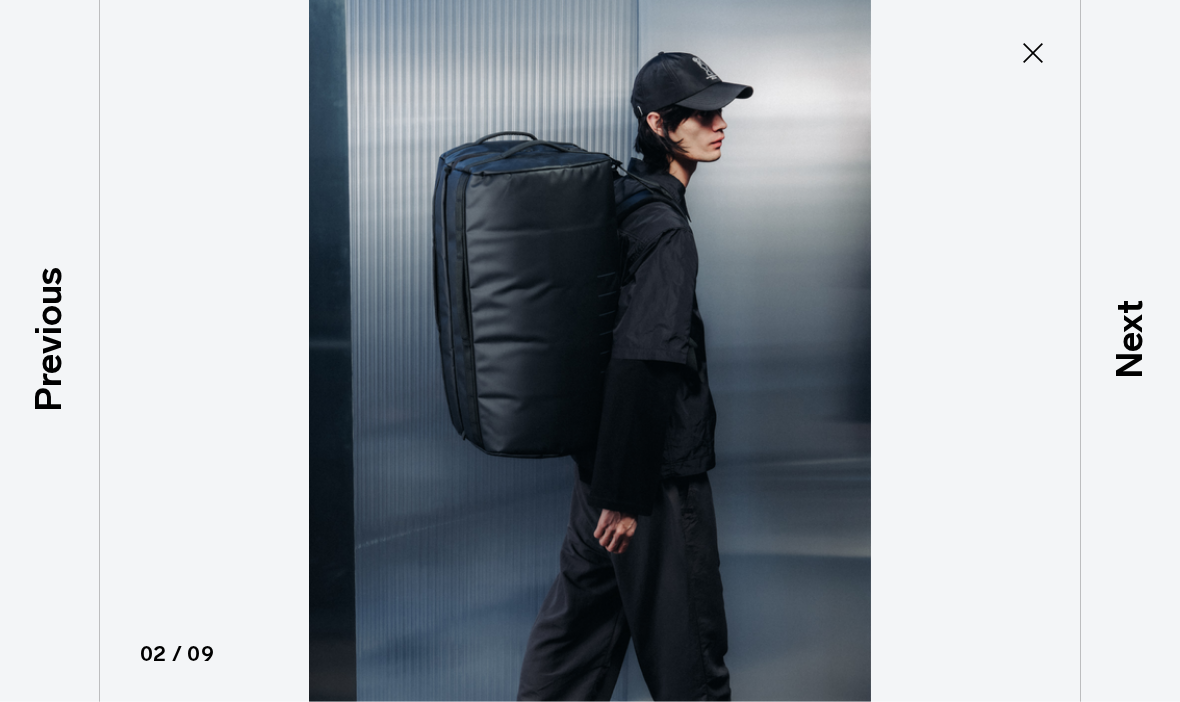 click on "Next" at bounding box center [1130, 338] 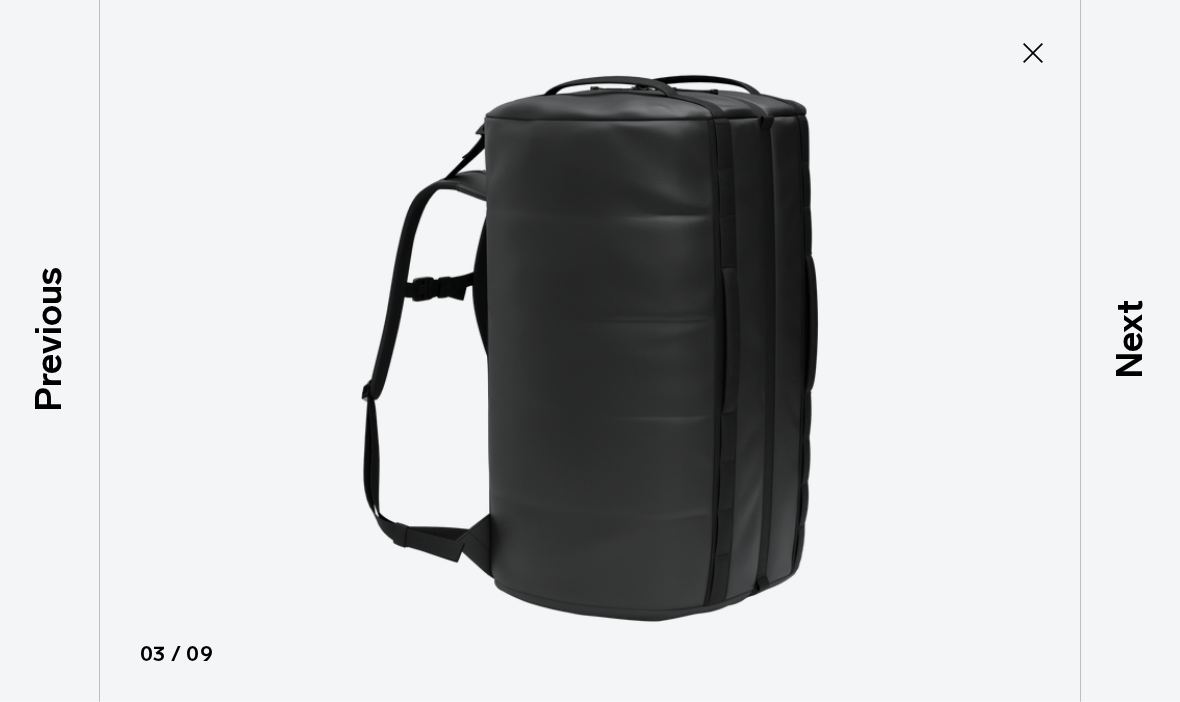 click on "Next" at bounding box center (1130, 338) 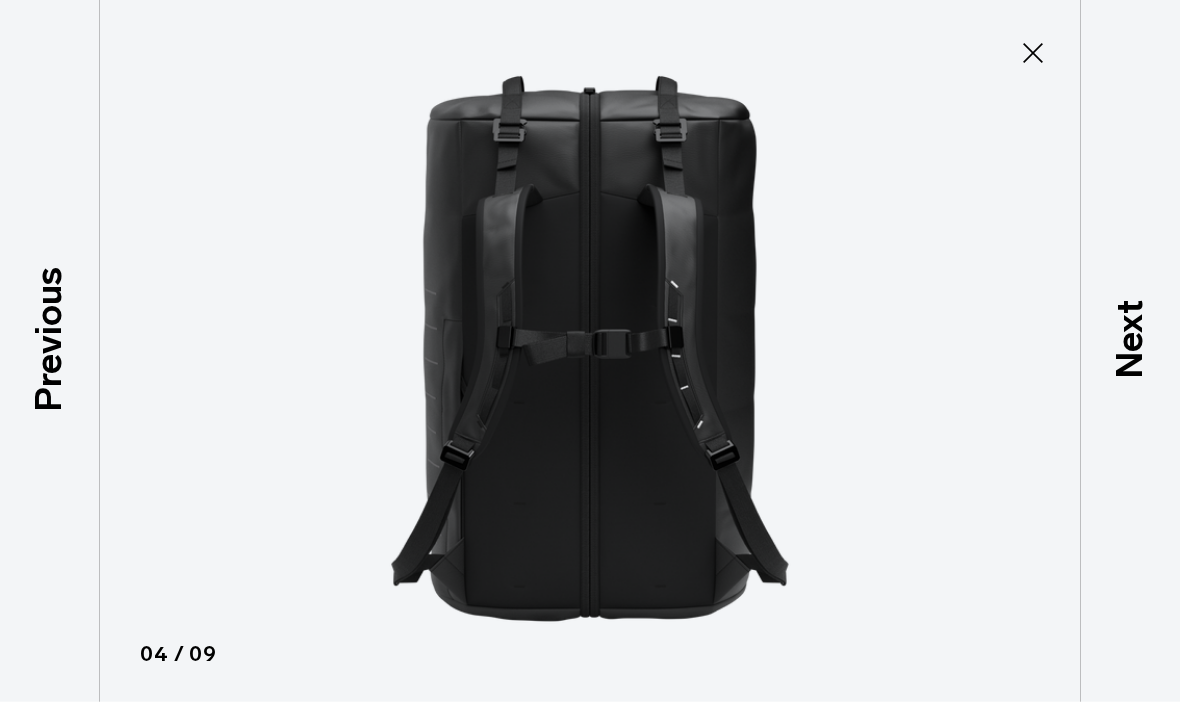 click on "Next" at bounding box center (1130, 338) 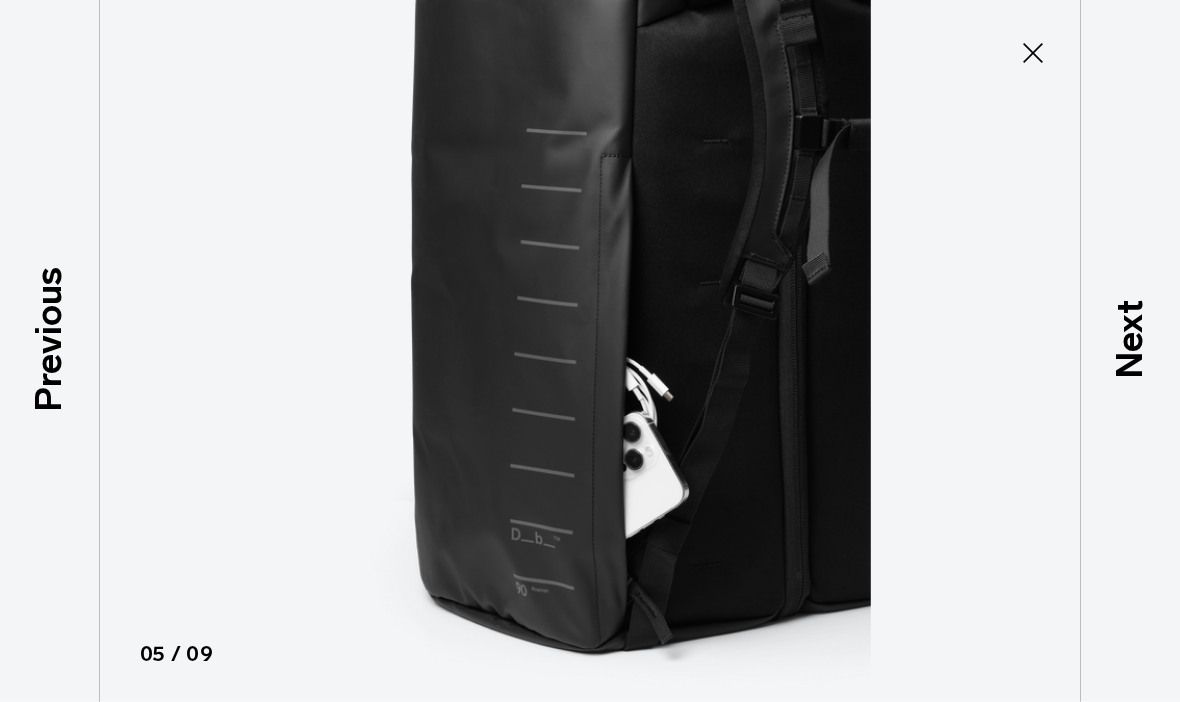 click on "Next" at bounding box center [1130, 338] 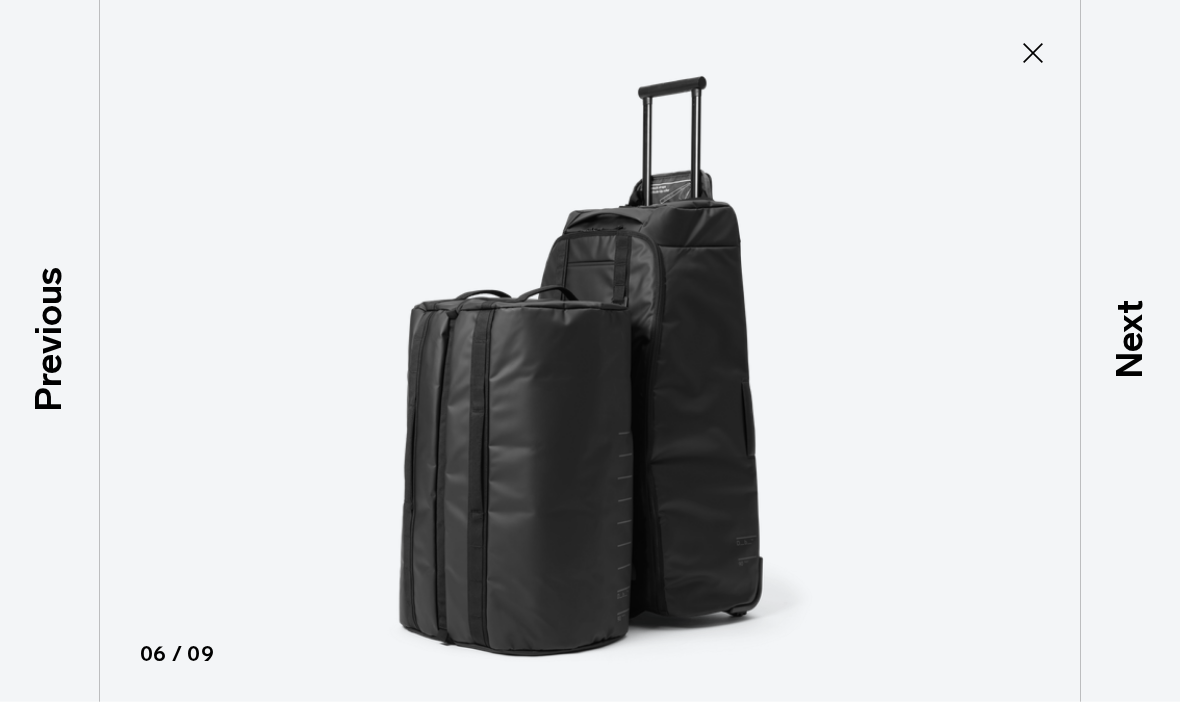 click on "Next" at bounding box center (1130, 338) 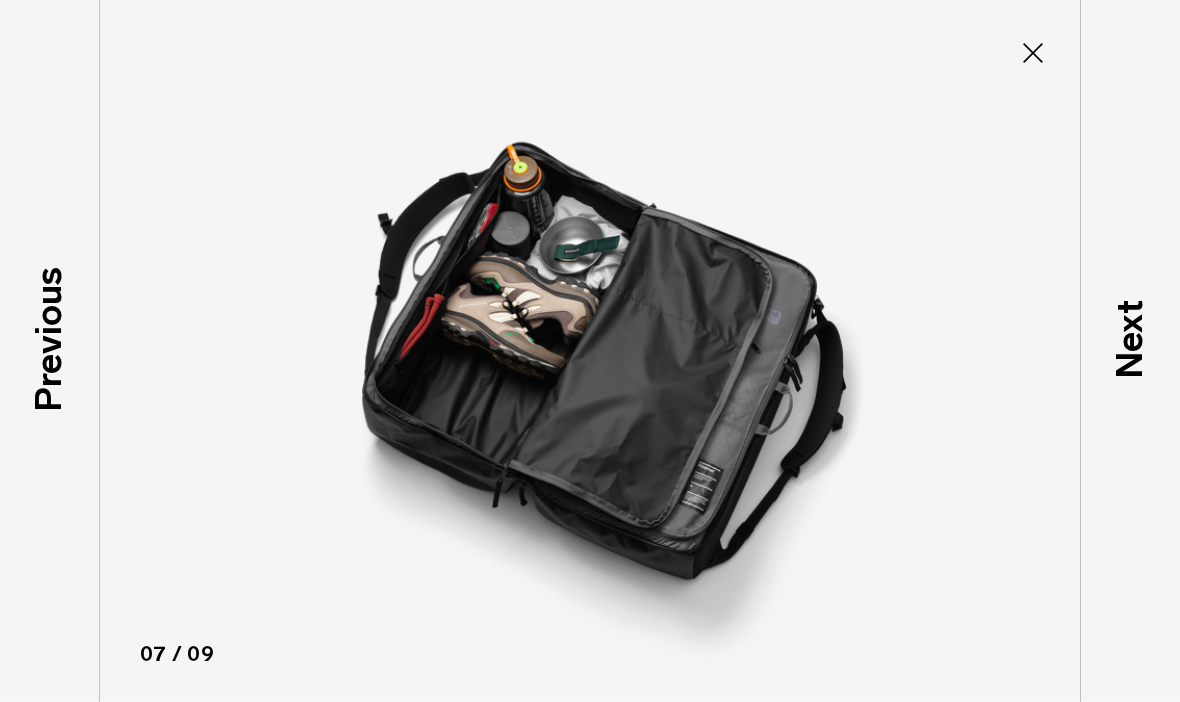 scroll, scrollTop: 80, scrollLeft: 0, axis: vertical 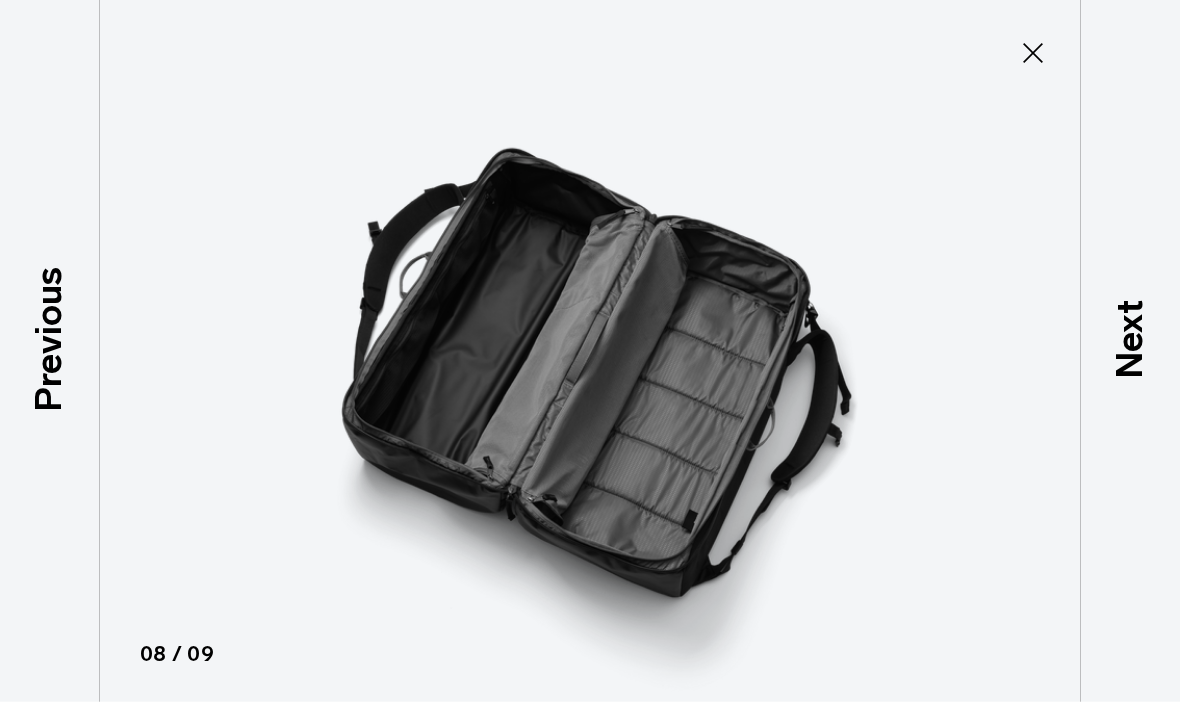 click on "Next" at bounding box center [1130, 338] 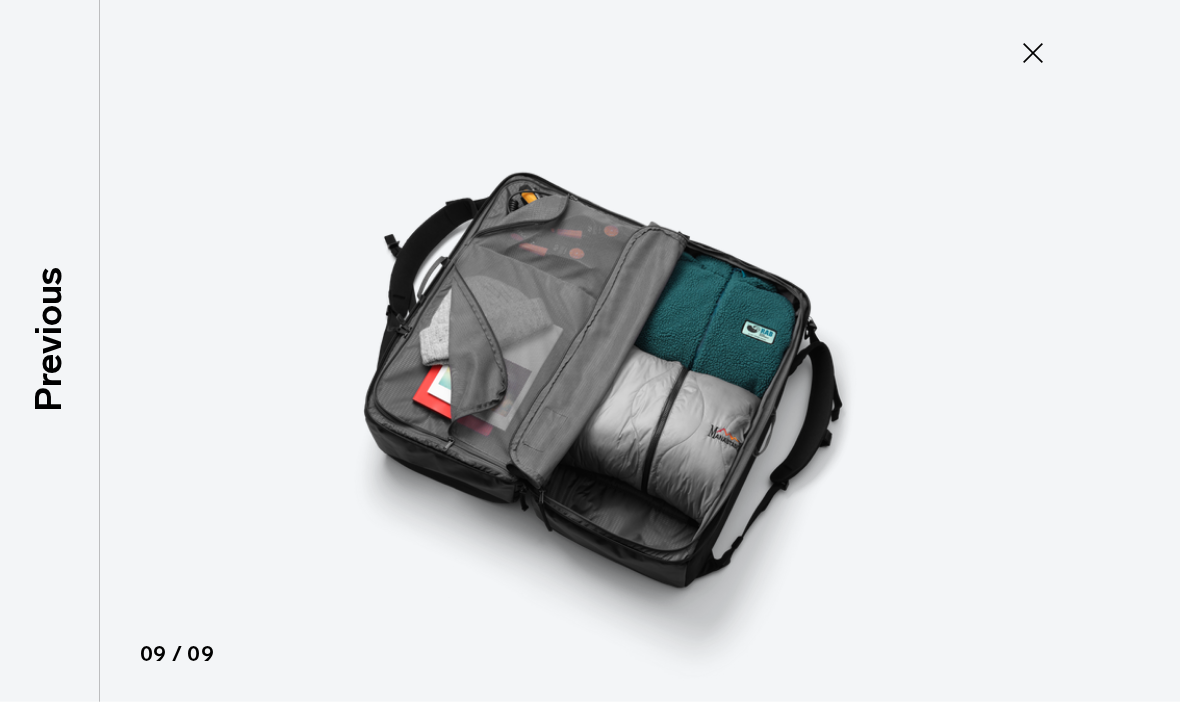 click 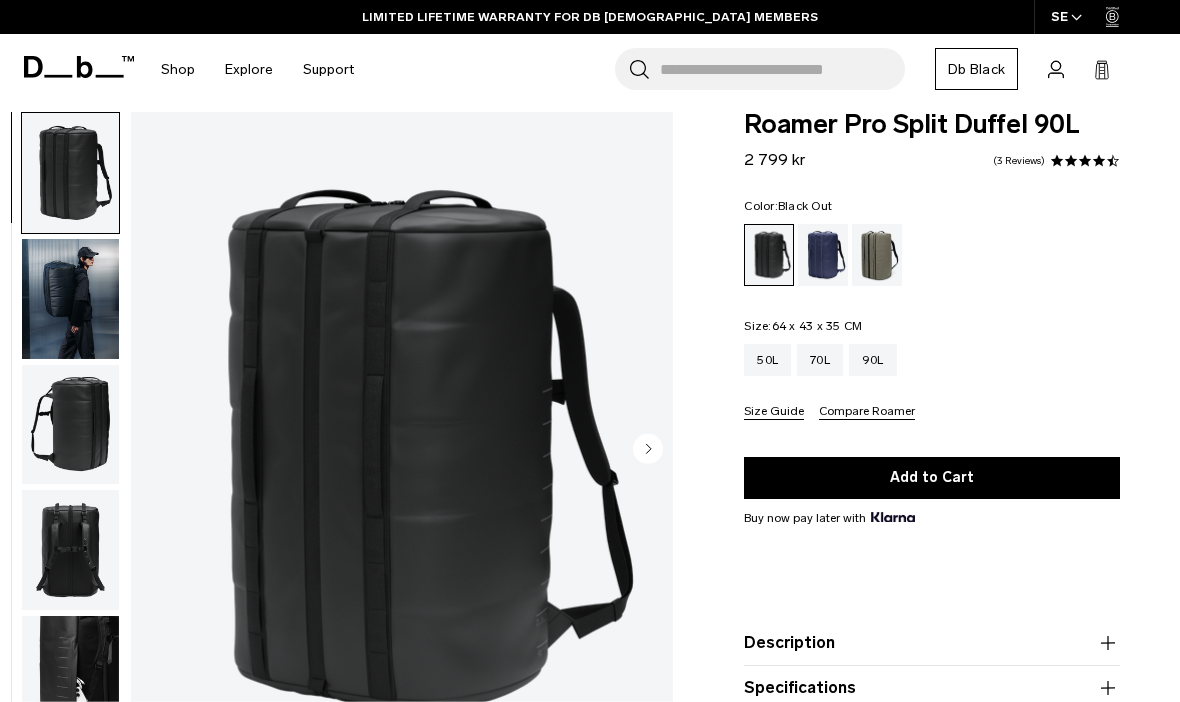 scroll, scrollTop: 0, scrollLeft: 0, axis: both 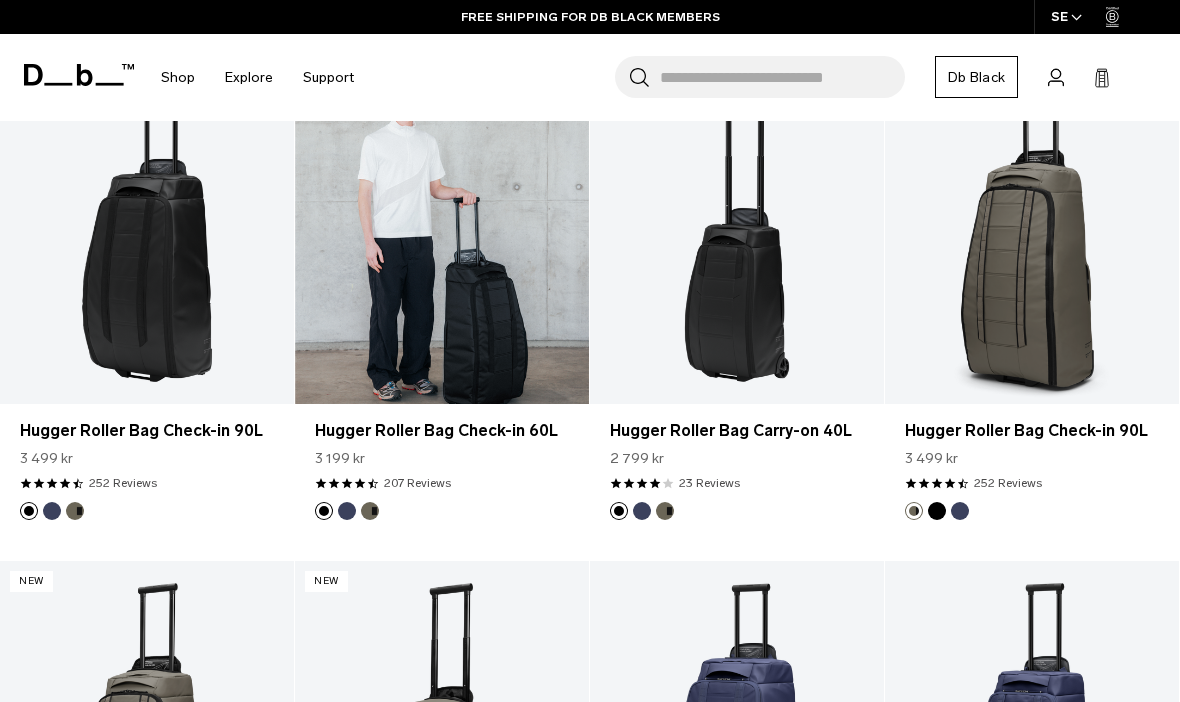 click at bounding box center (442, 240) 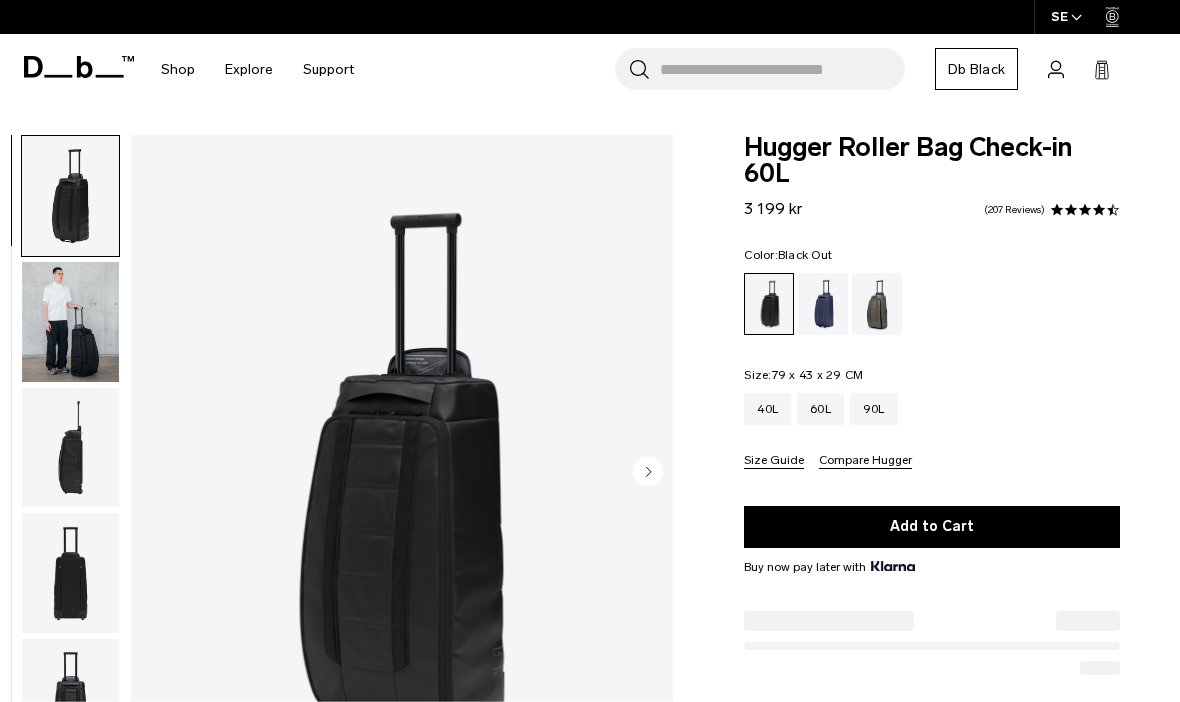 scroll, scrollTop: 0, scrollLeft: 0, axis: both 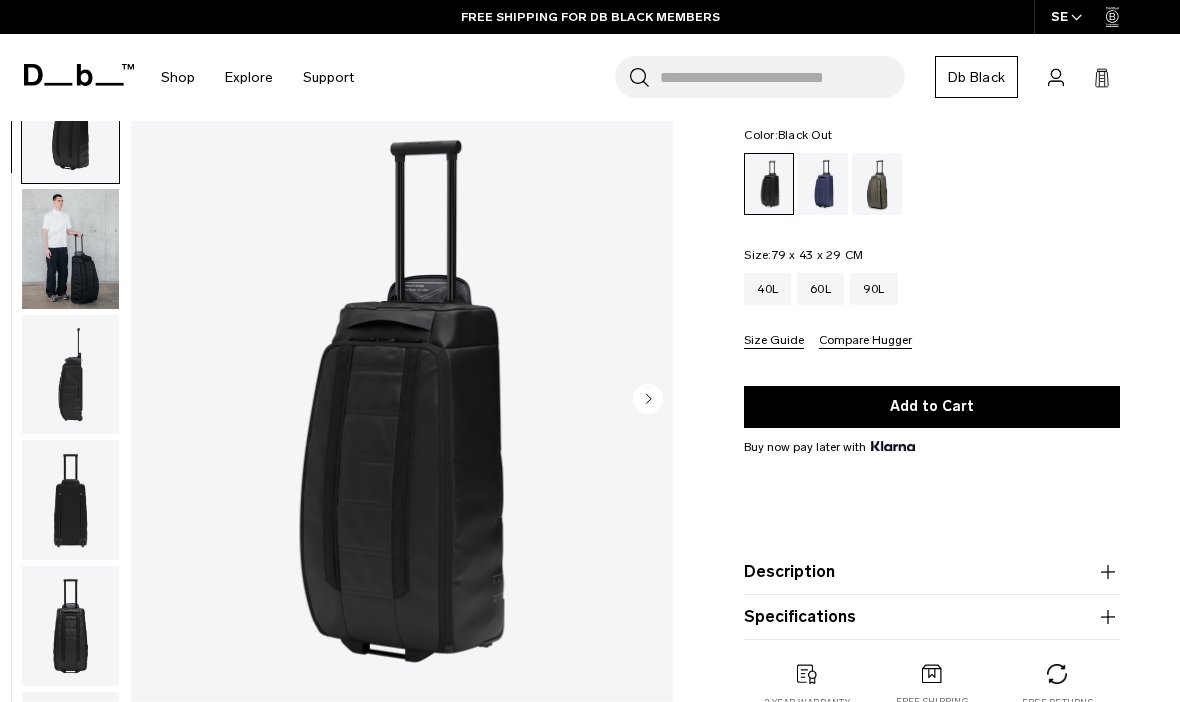 click 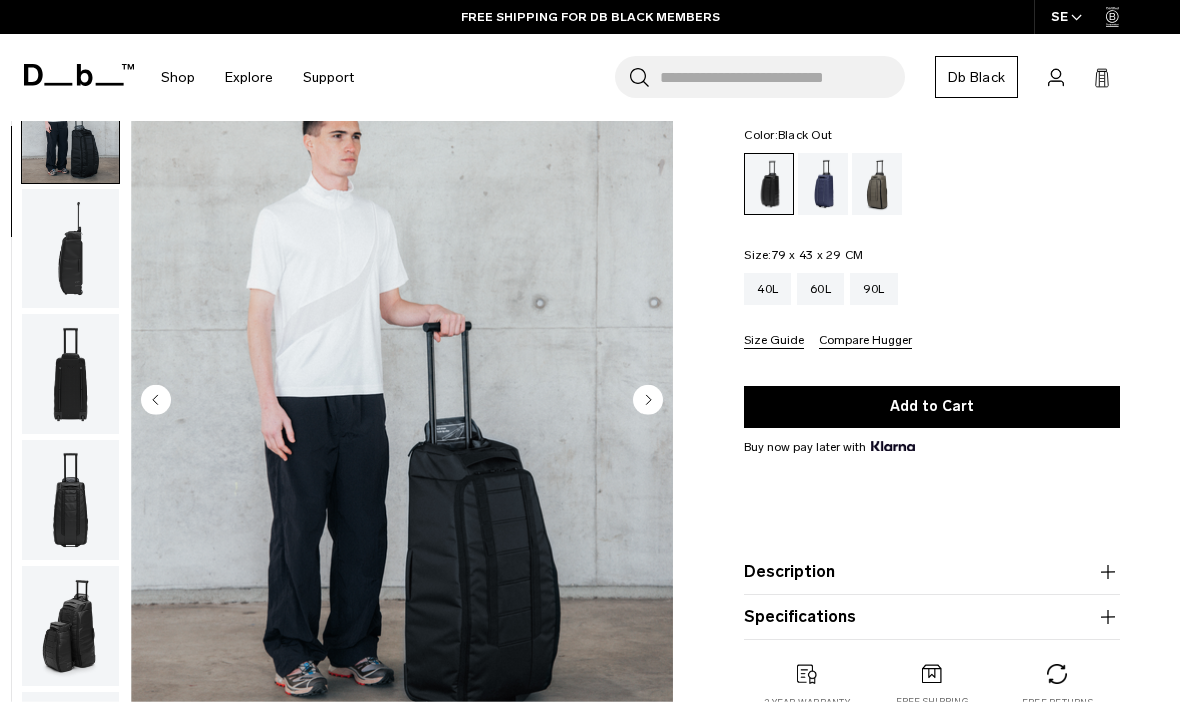 click 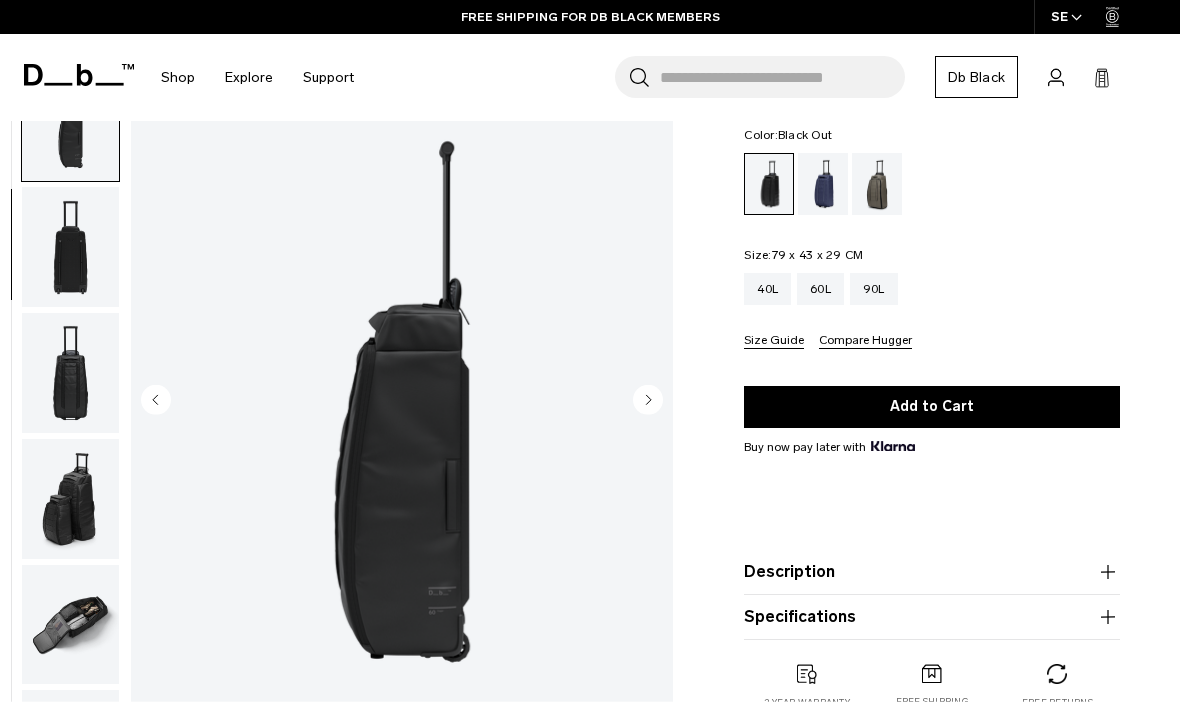click at bounding box center (648, 401) 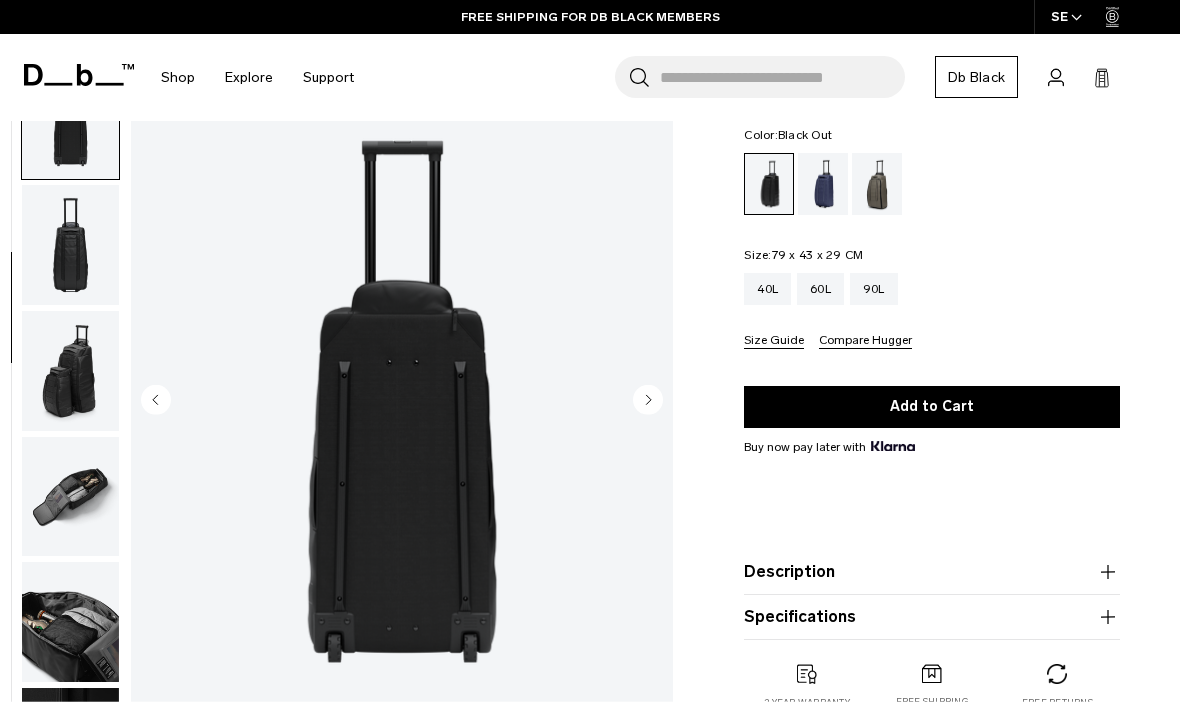 click 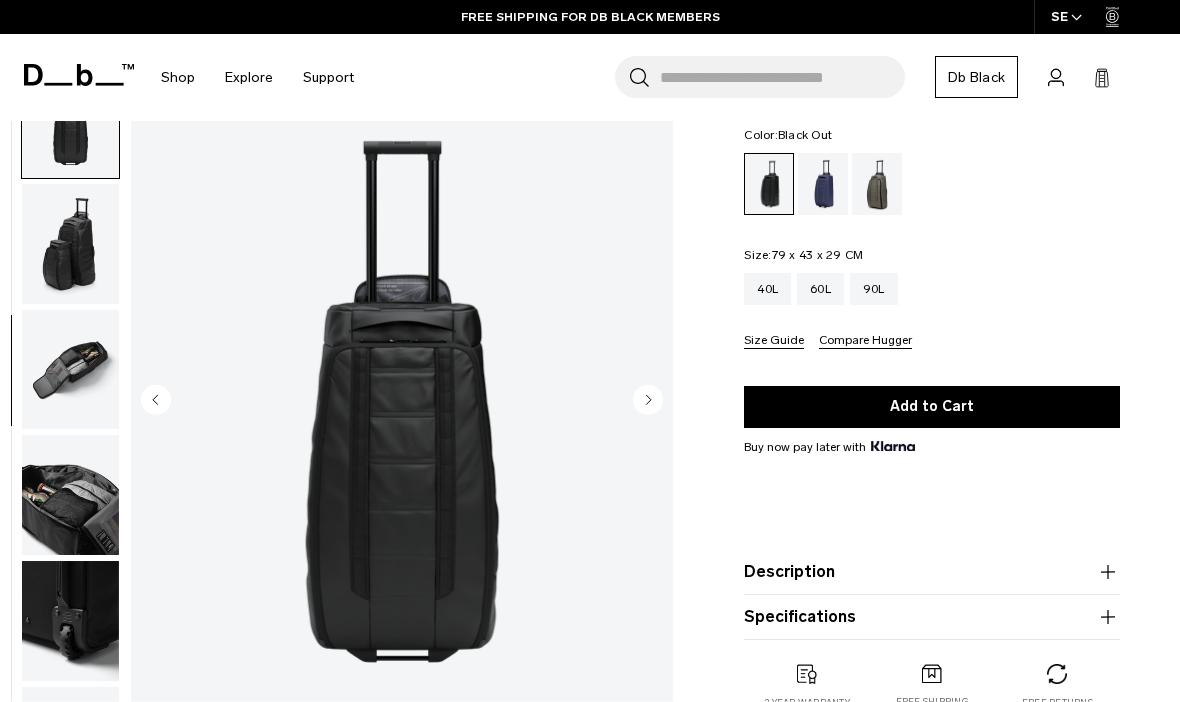 click 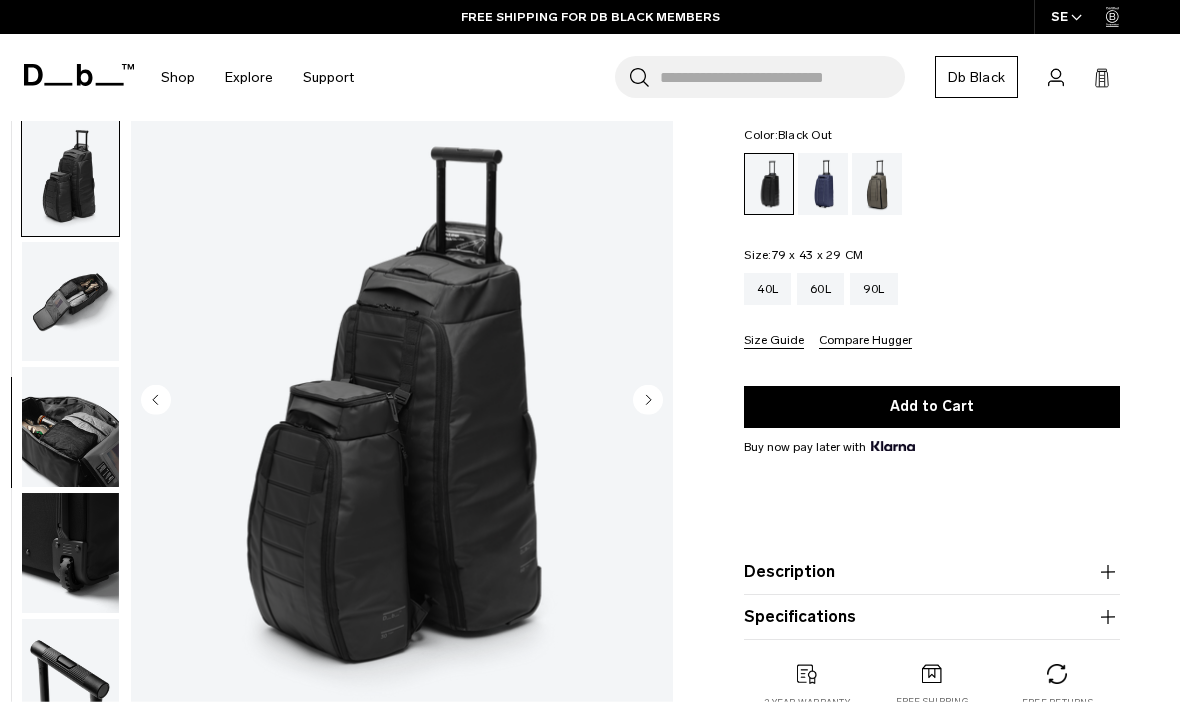 scroll, scrollTop: 591, scrollLeft: 0, axis: vertical 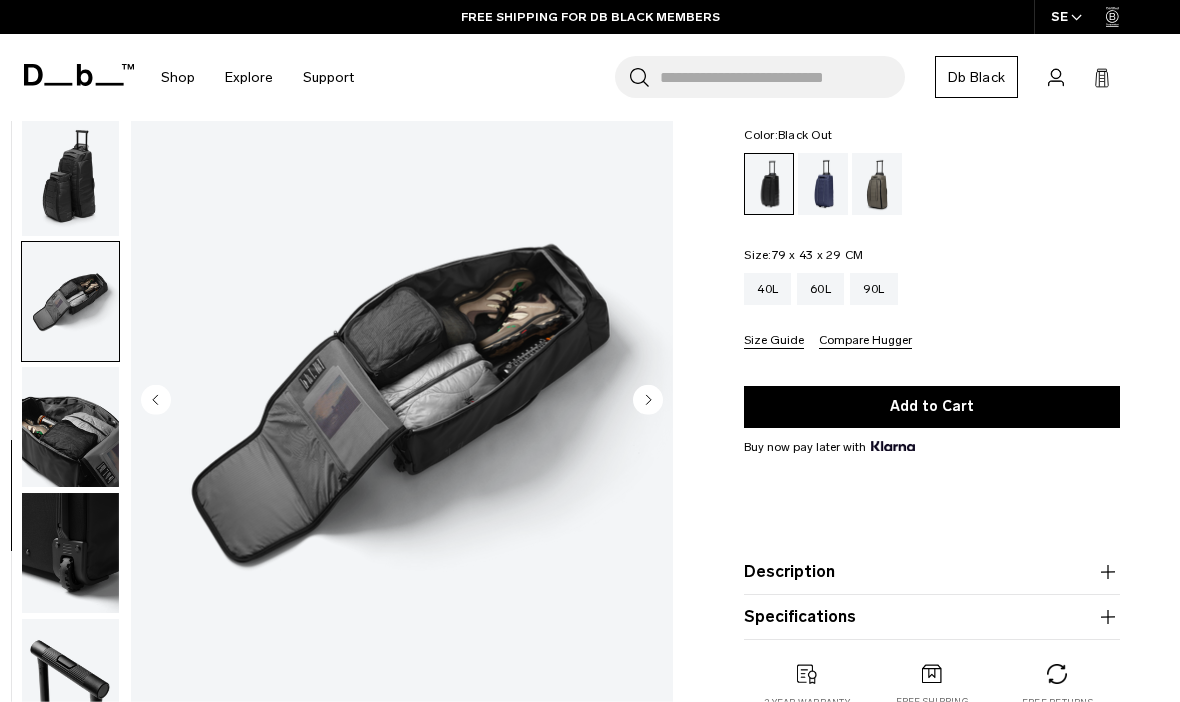 click 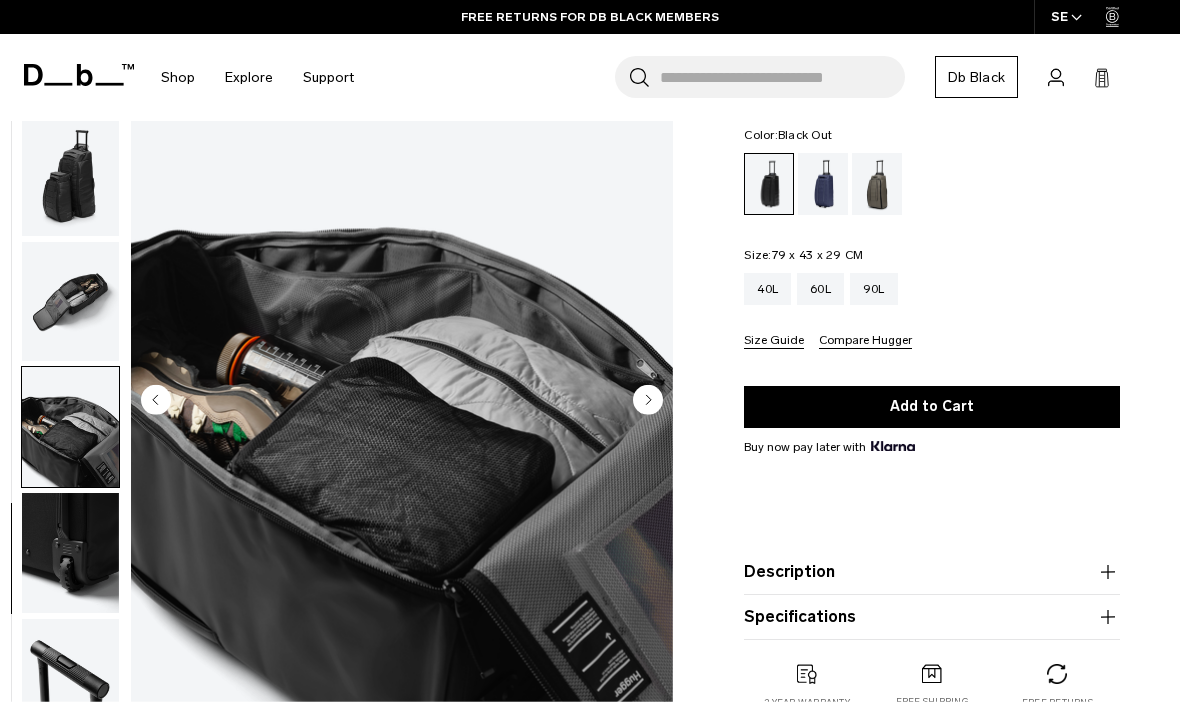 click 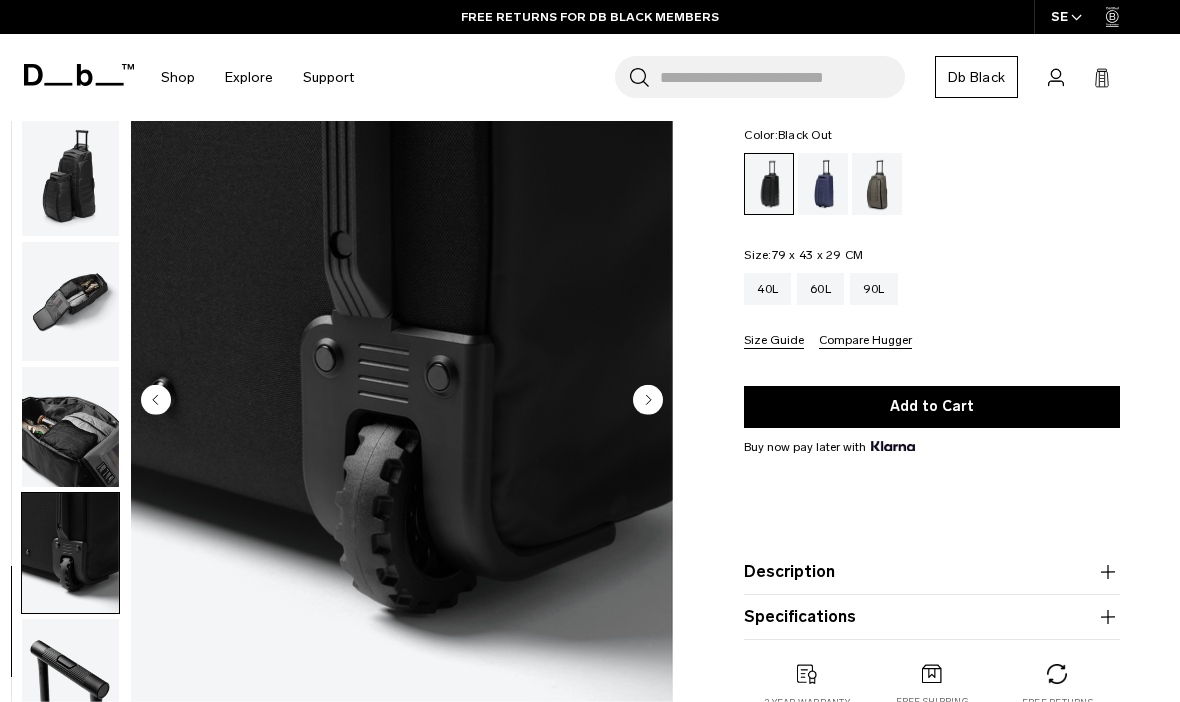 click 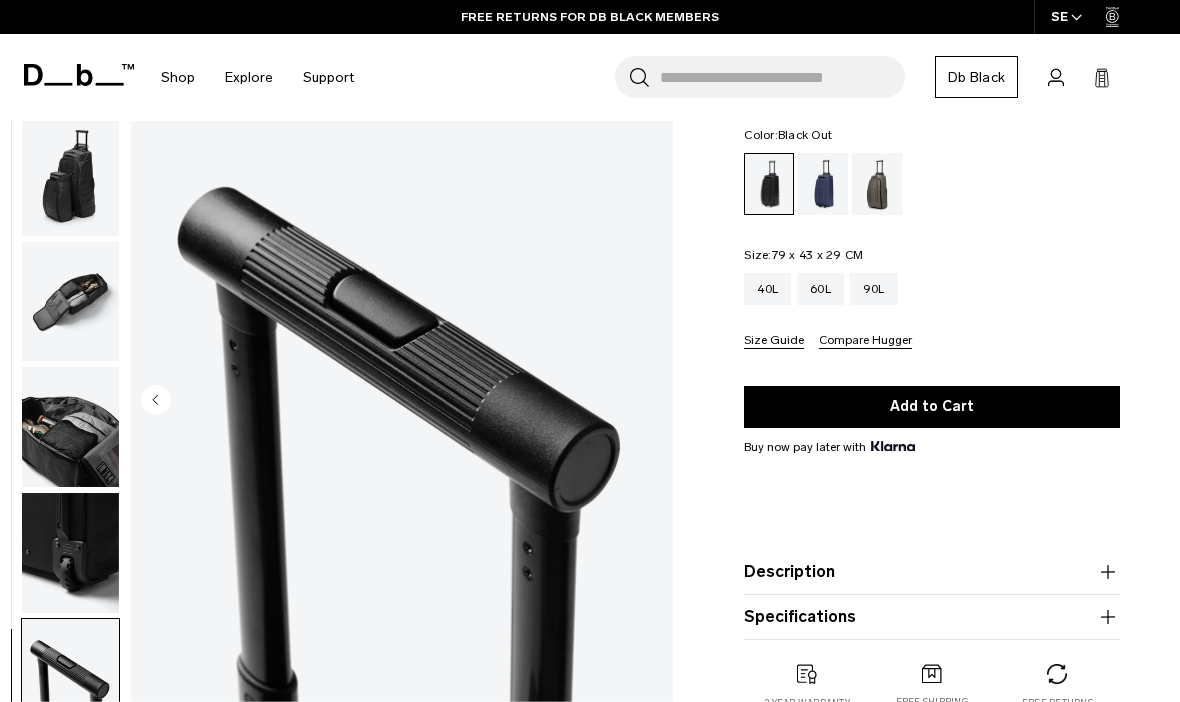 click at bounding box center [402, 401] 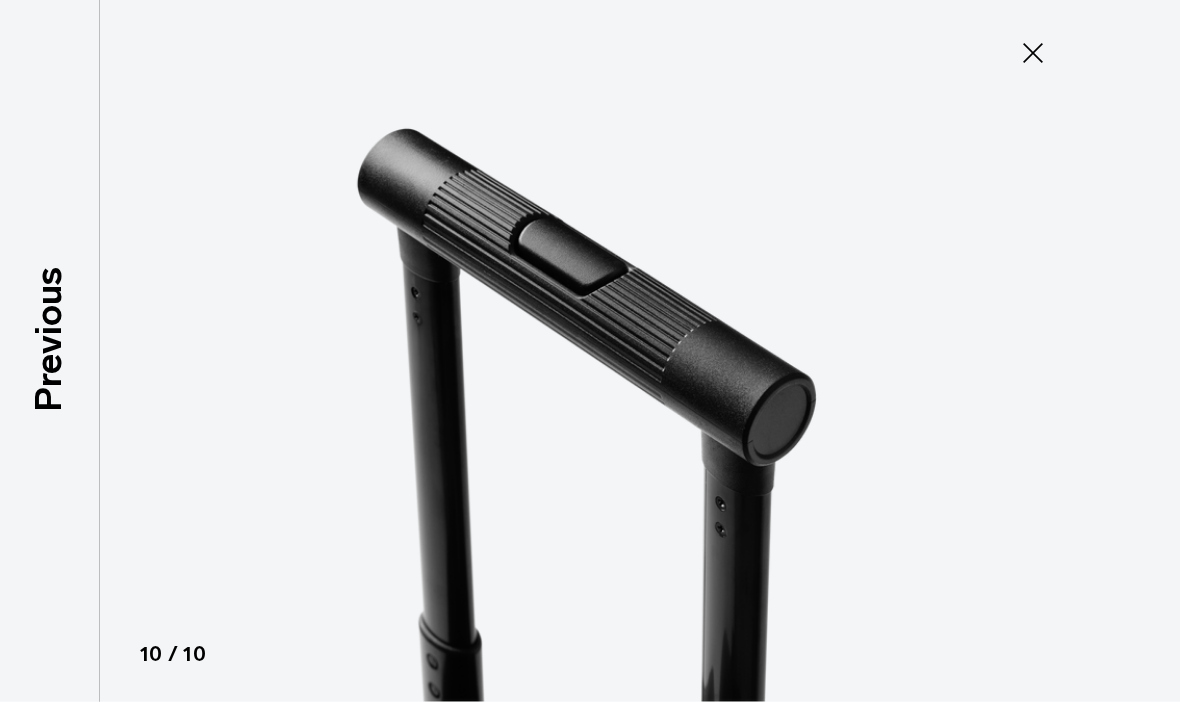 click on "Previous" at bounding box center (49, 338) 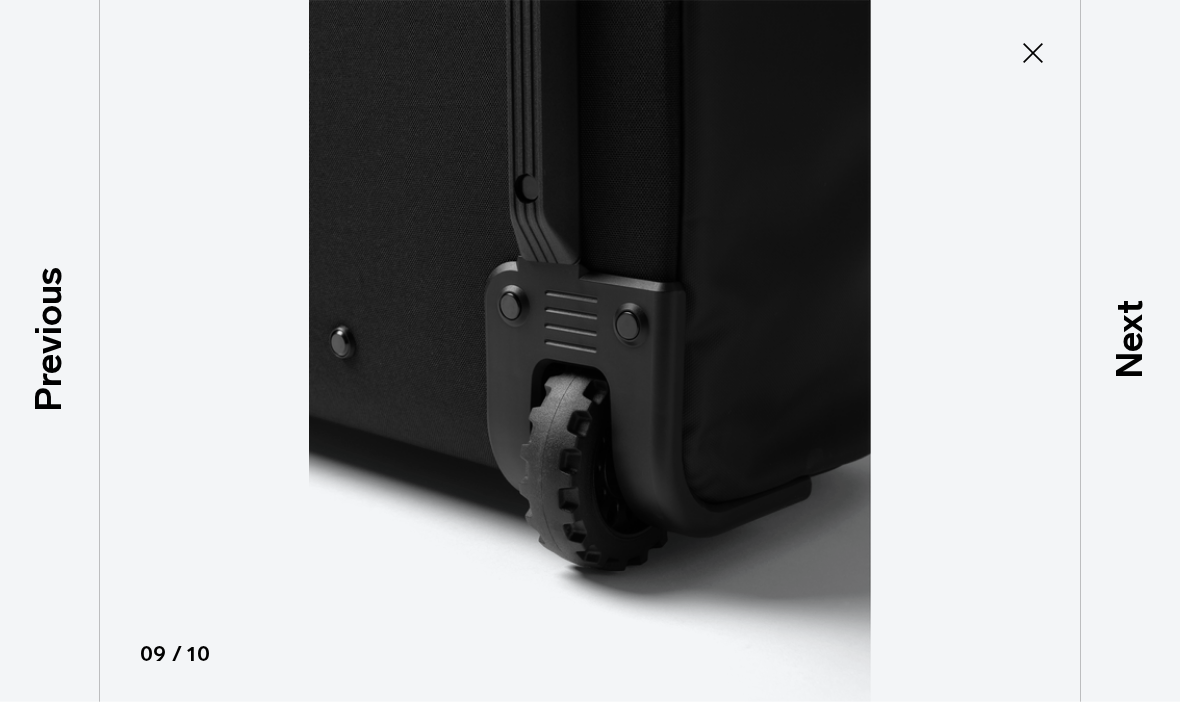 click on "Previous" at bounding box center [49, 338] 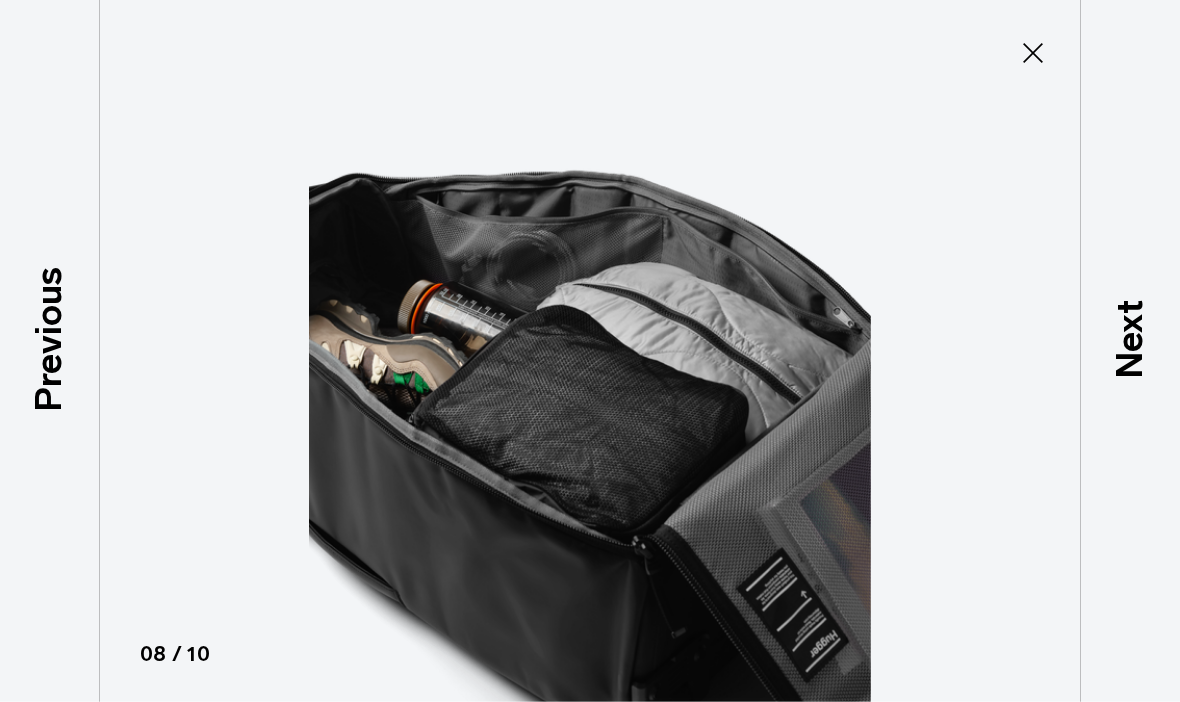 scroll, scrollTop: 0, scrollLeft: 0, axis: both 